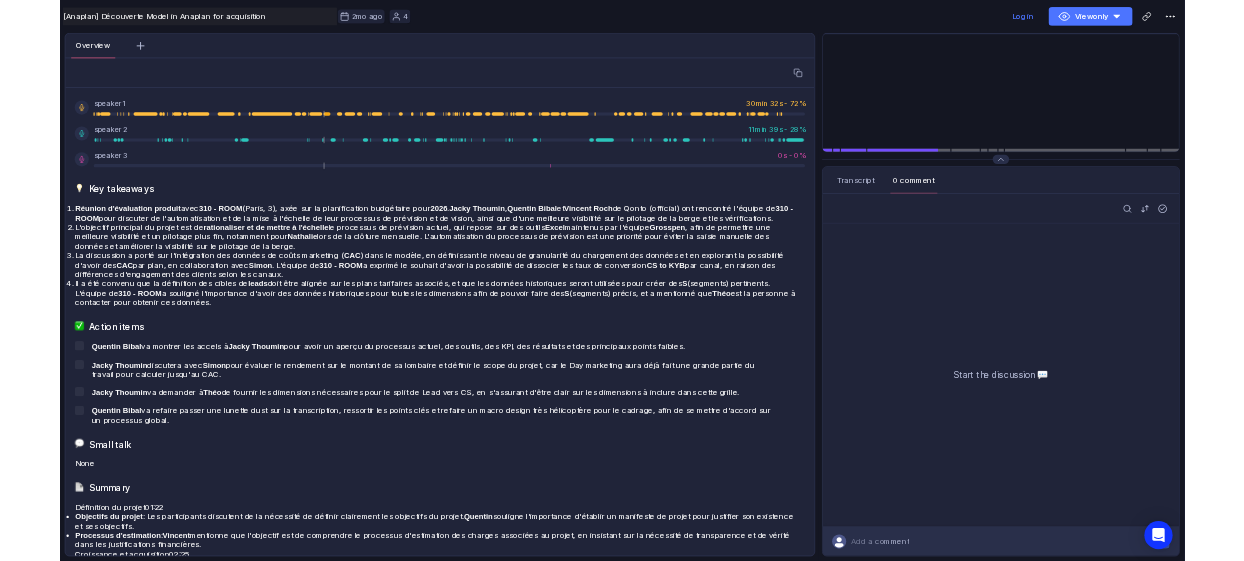 scroll, scrollTop: 0, scrollLeft: 0, axis: both 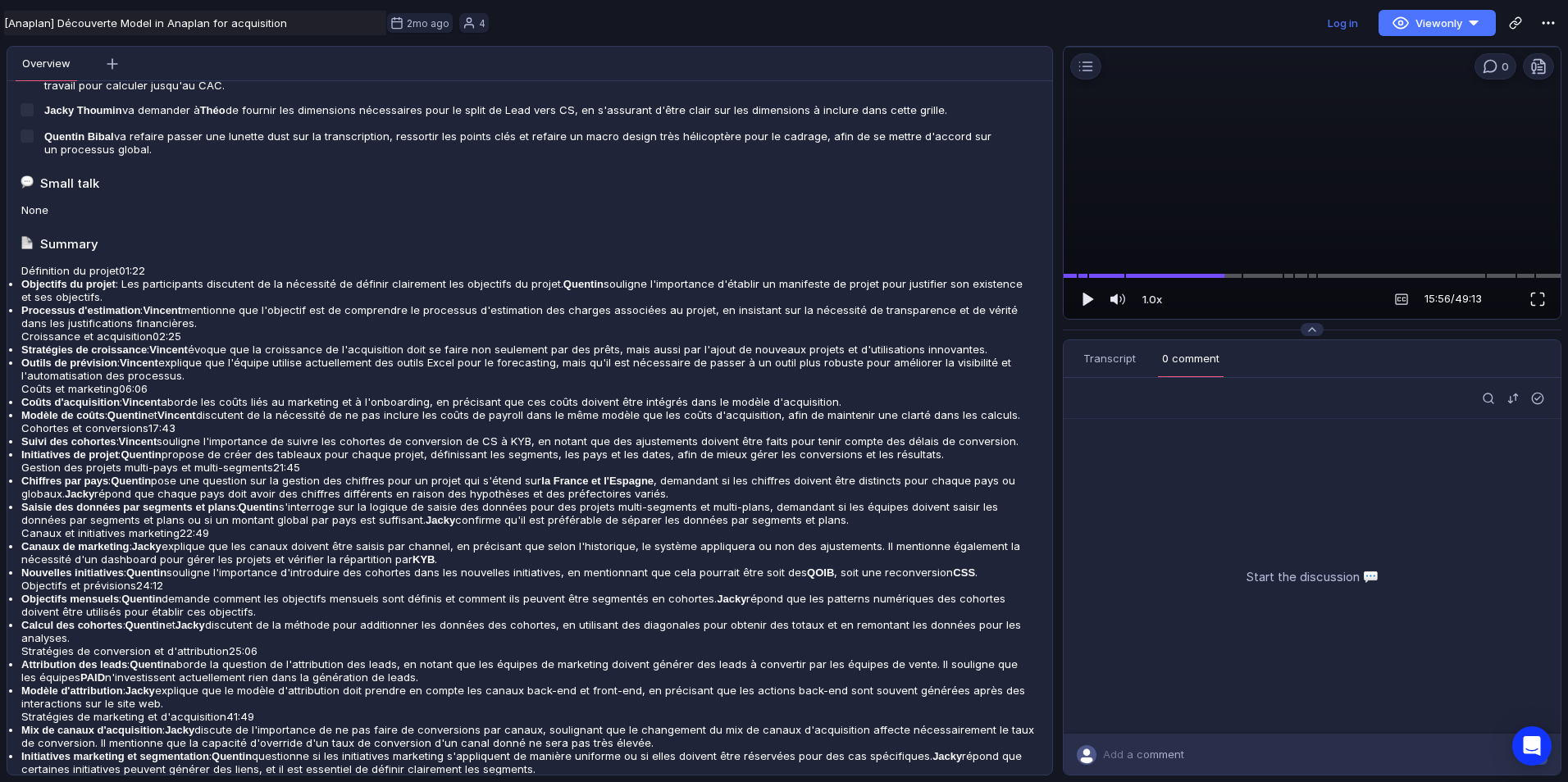 click at bounding box center [1538, 299] 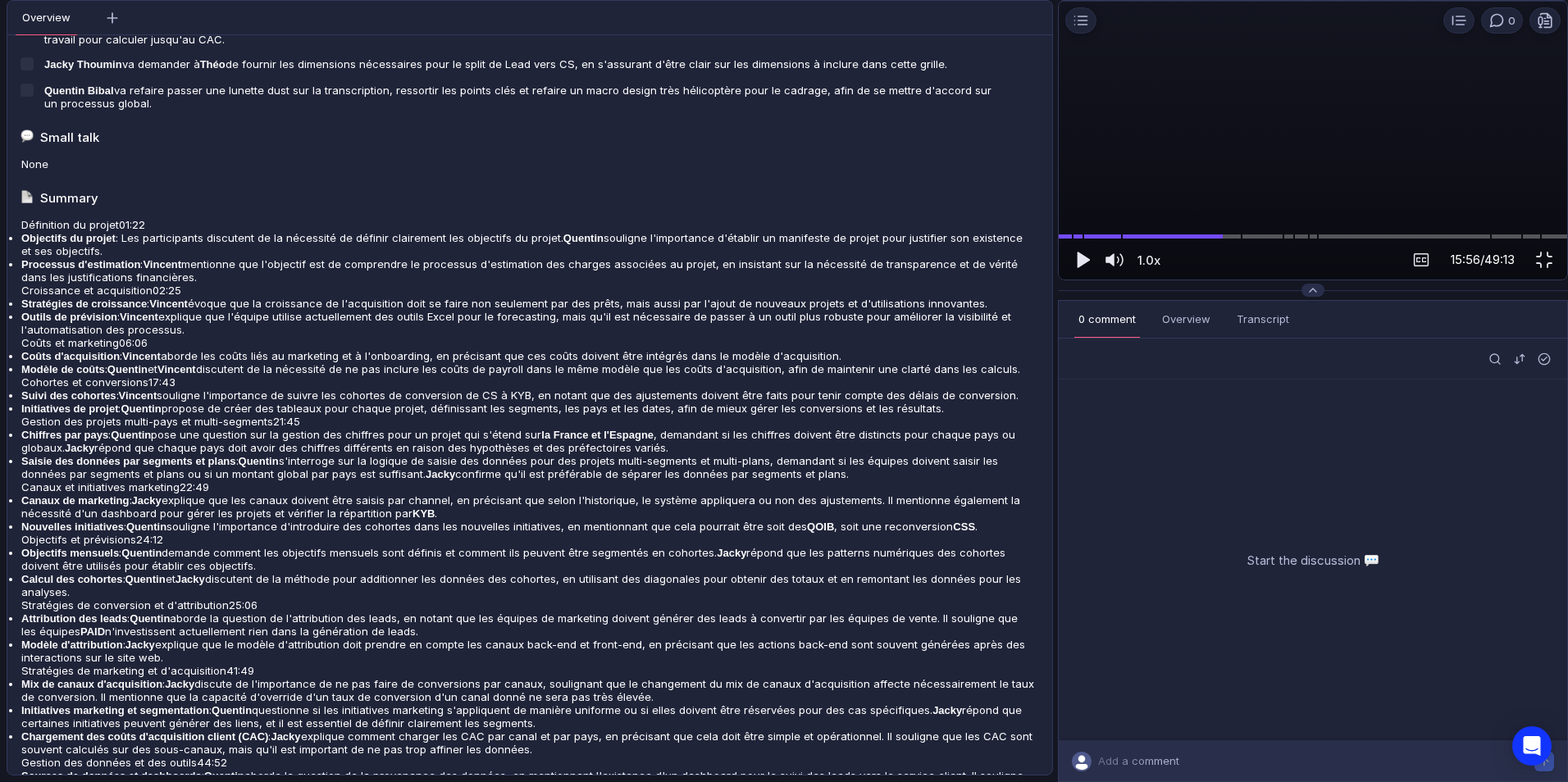 scroll, scrollTop: 422, scrollLeft: 0, axis: vertical 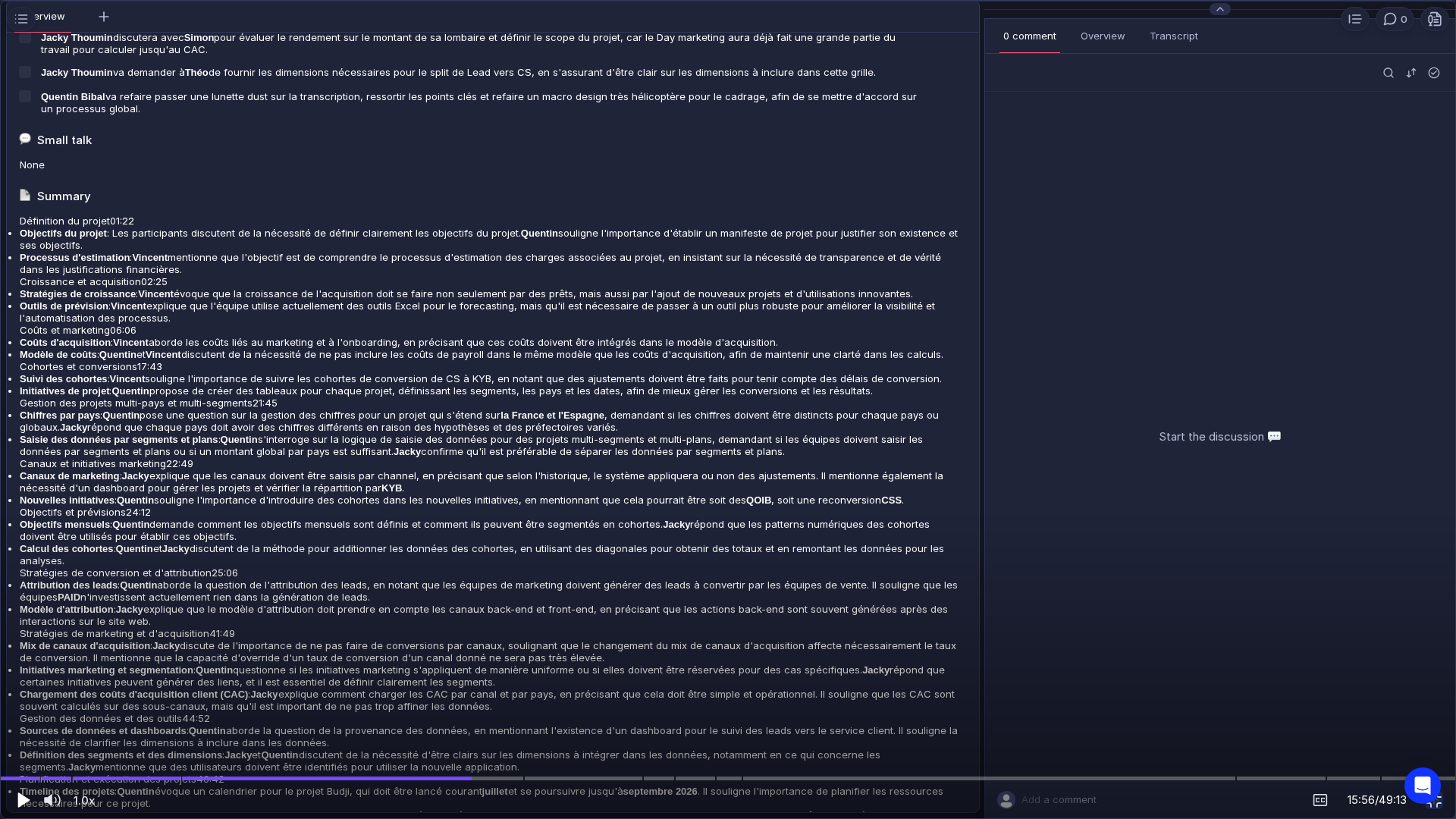 click at bounding box center [22, 800] 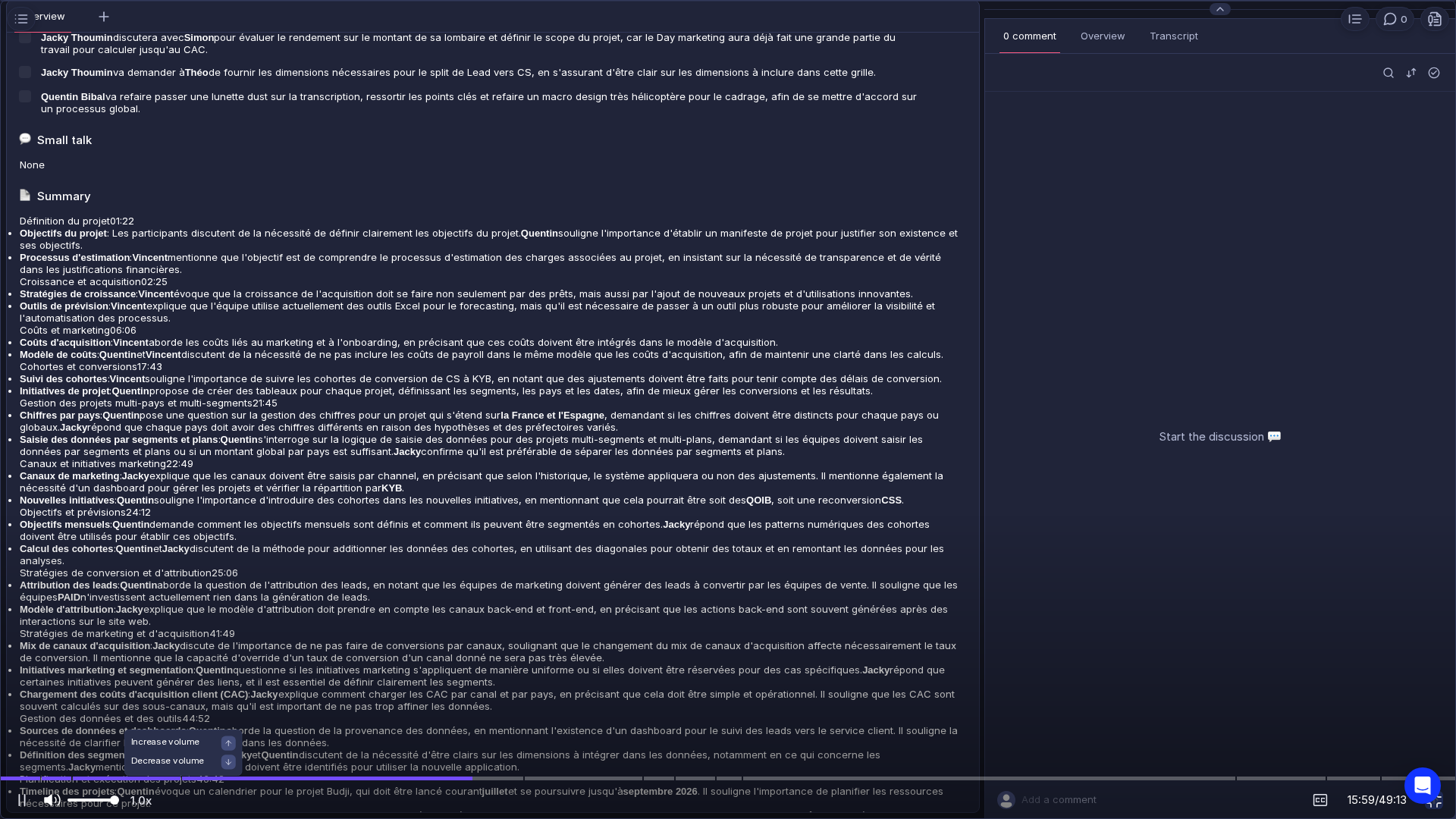 click at bounding box center (93, 800) 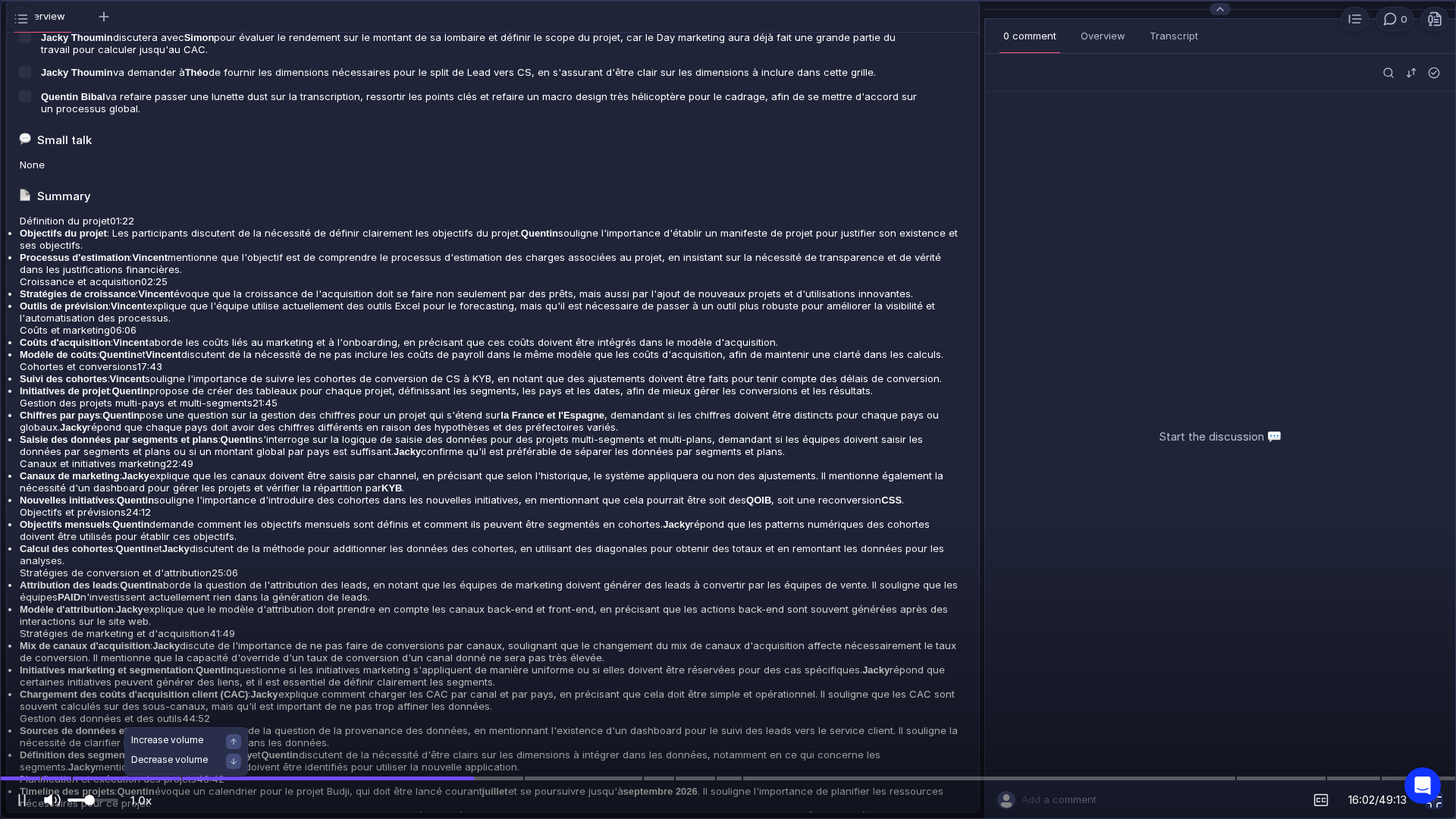 click at bounding box center (89, 800) 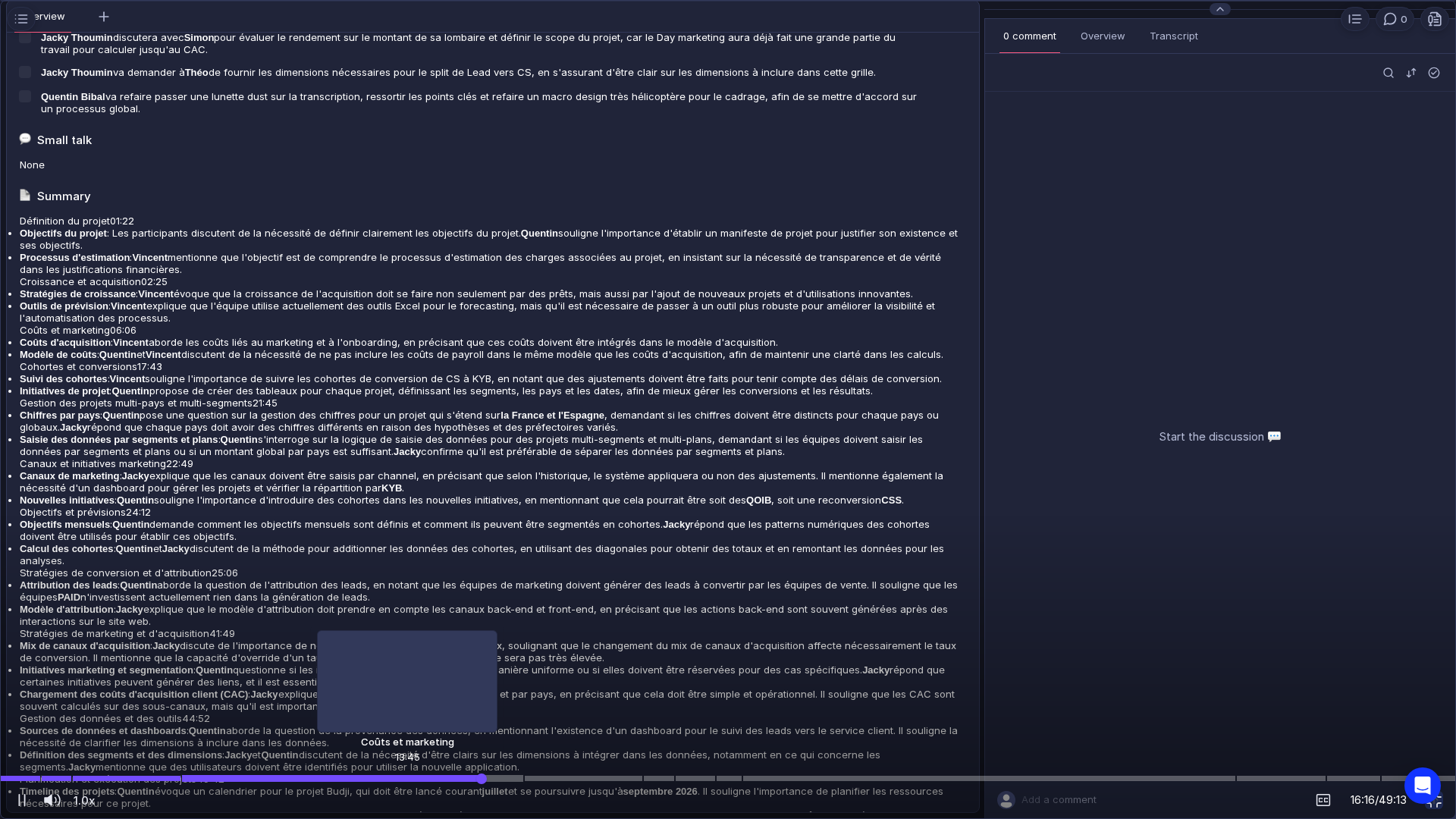 click at bounding box center (728, 778) 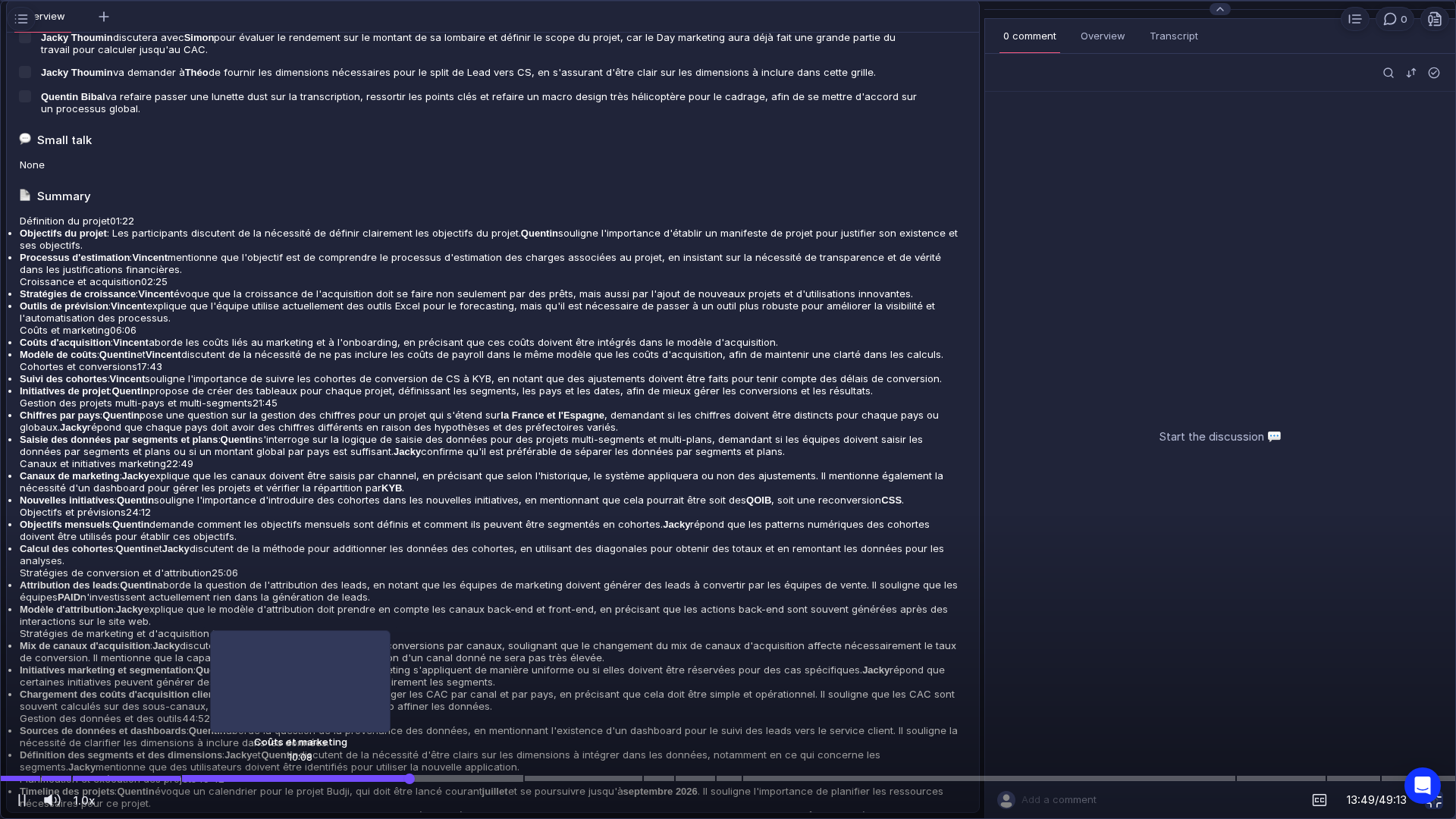 click at bounding box center (728, 778) 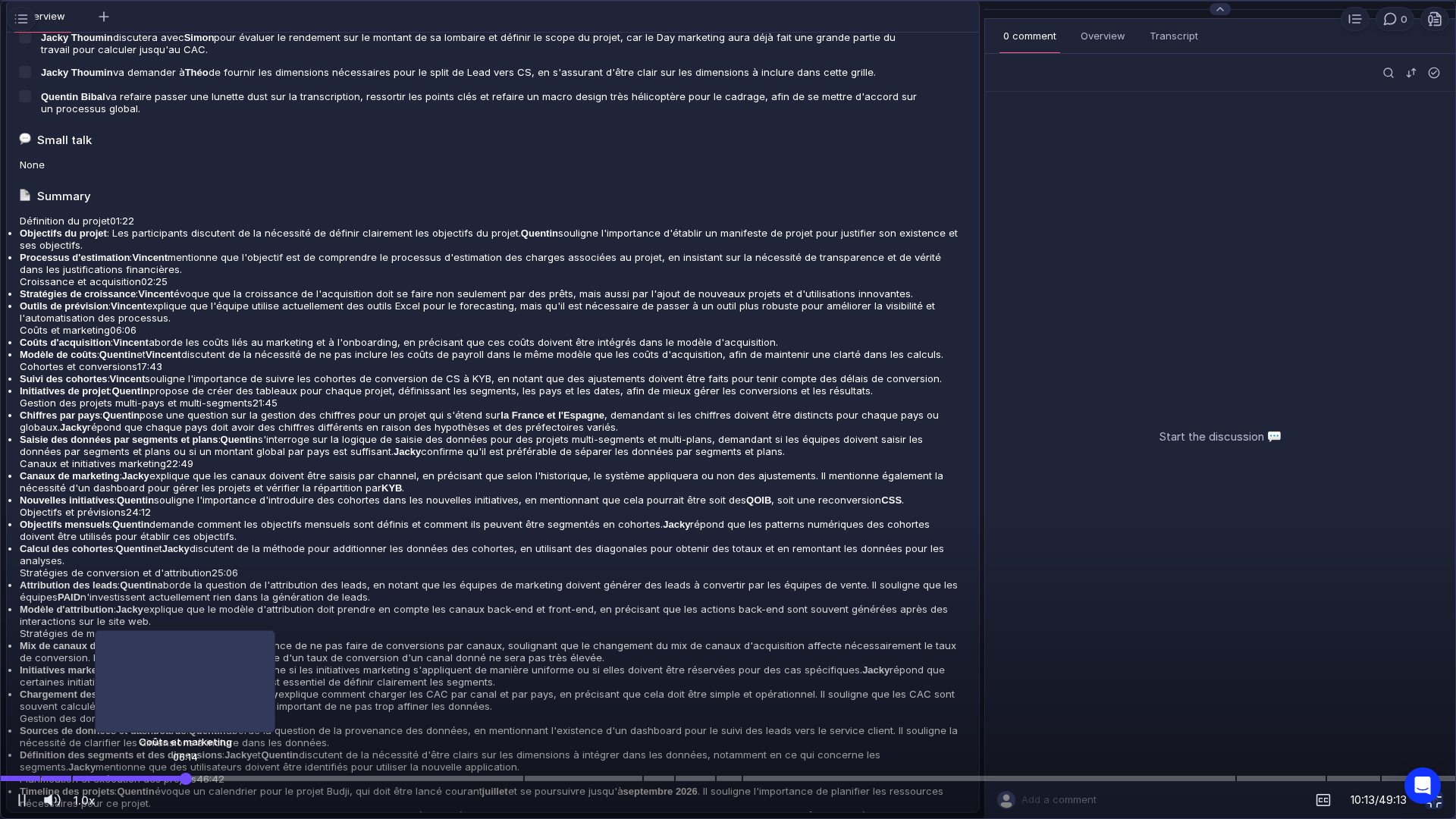 click at bounding box center (728, 778) 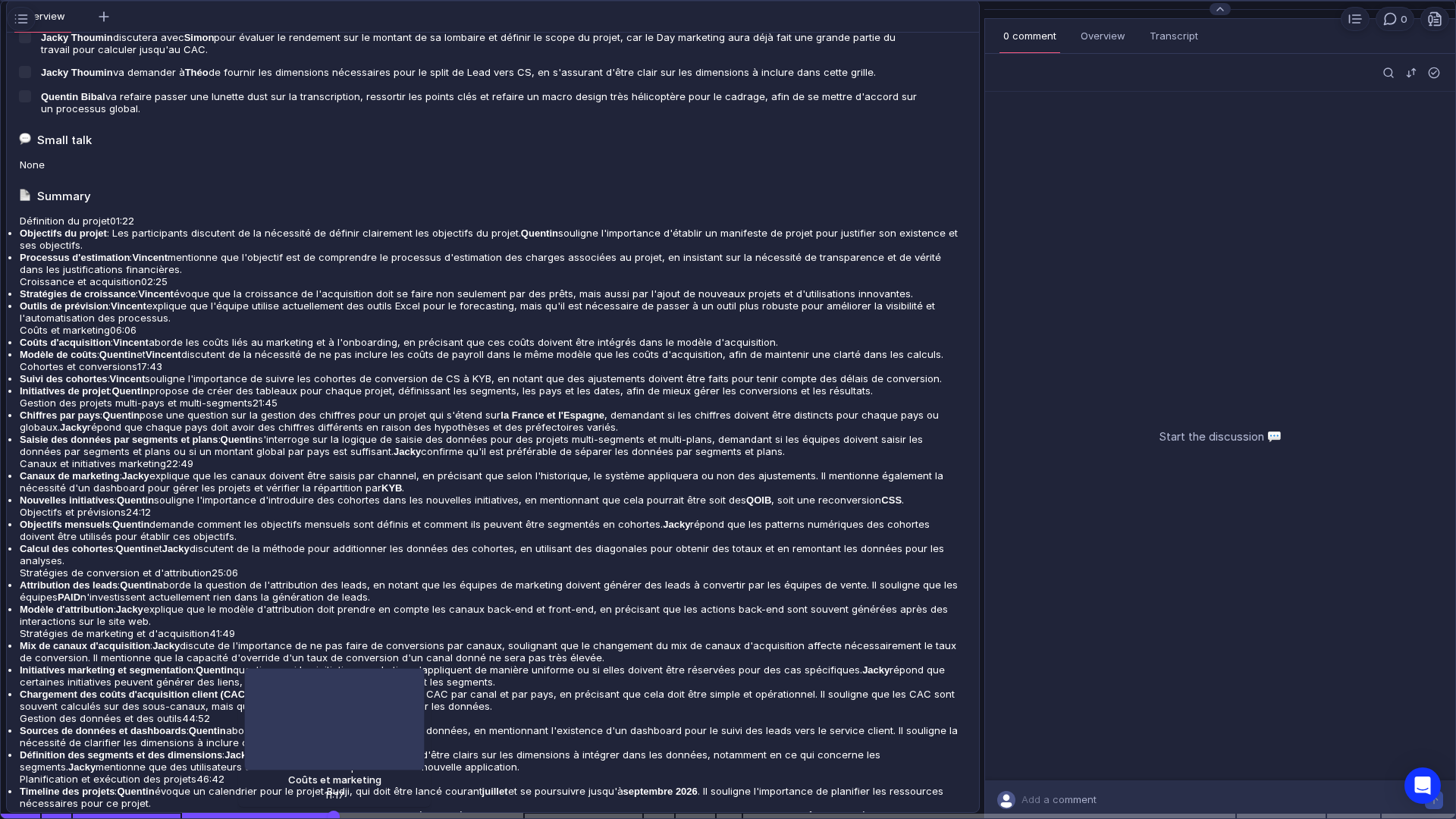 click at bounding box center [728, 816] 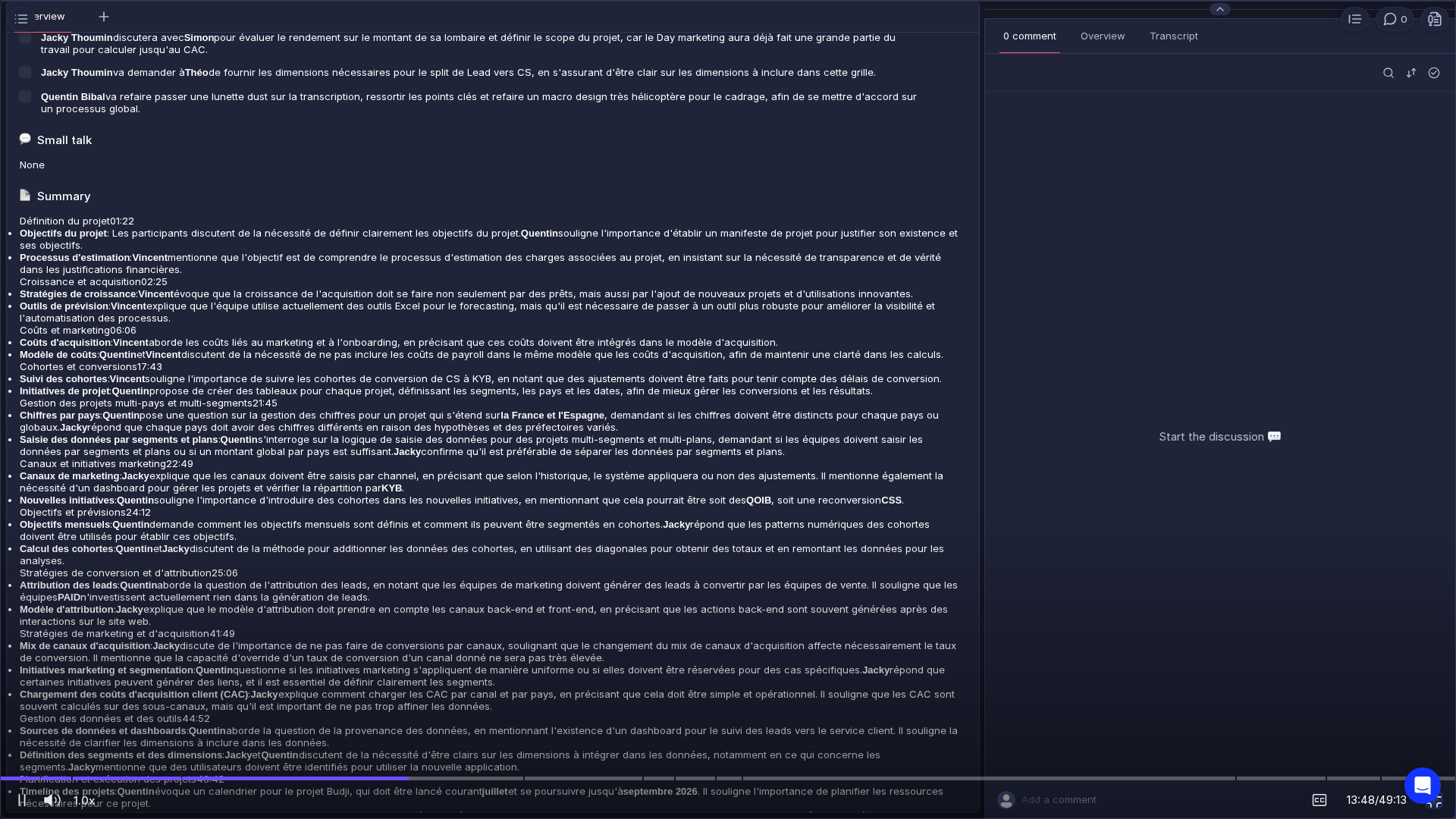 click at bounding box center (728, 410) 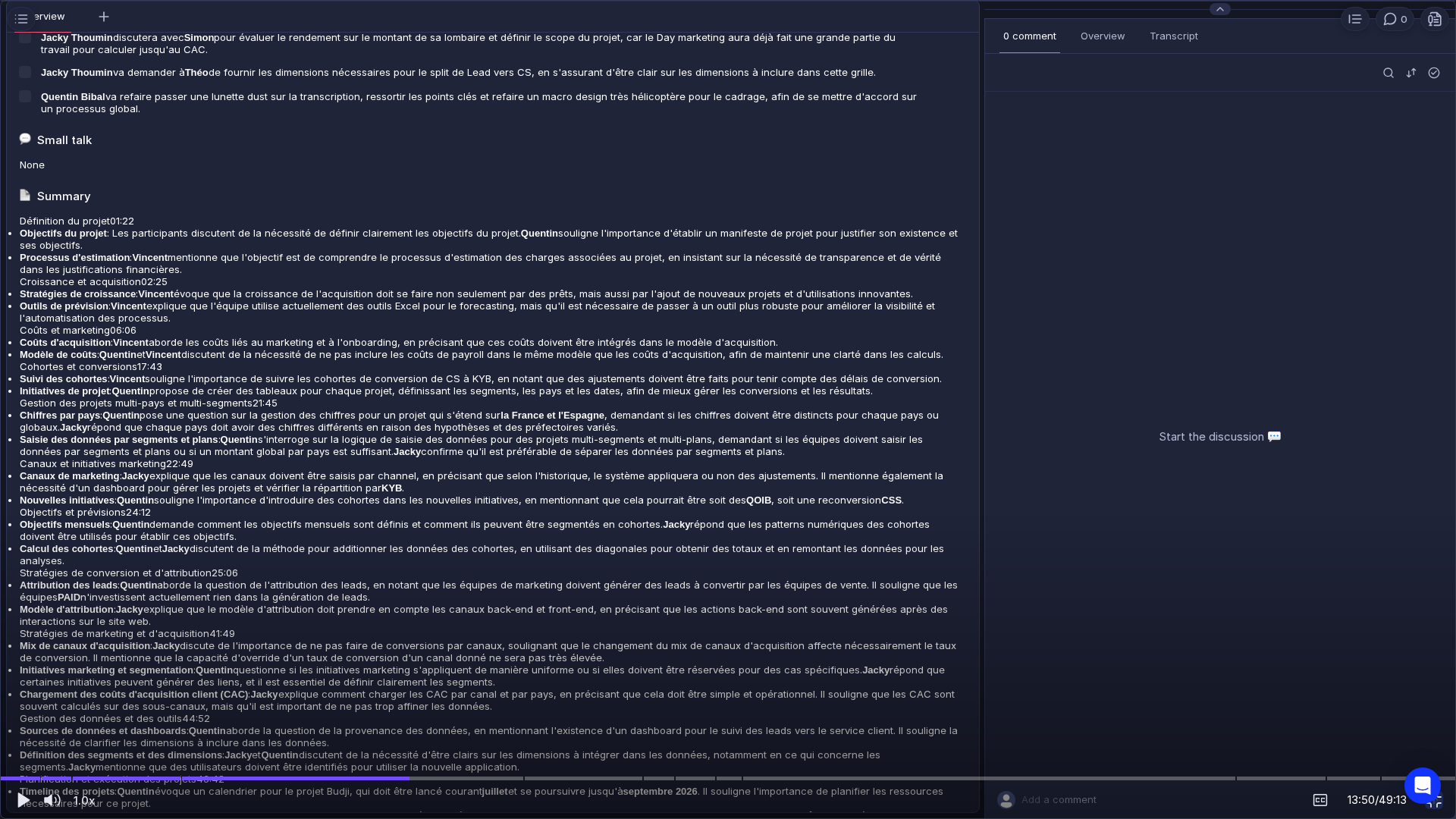 click at bounding box center (728, 410) 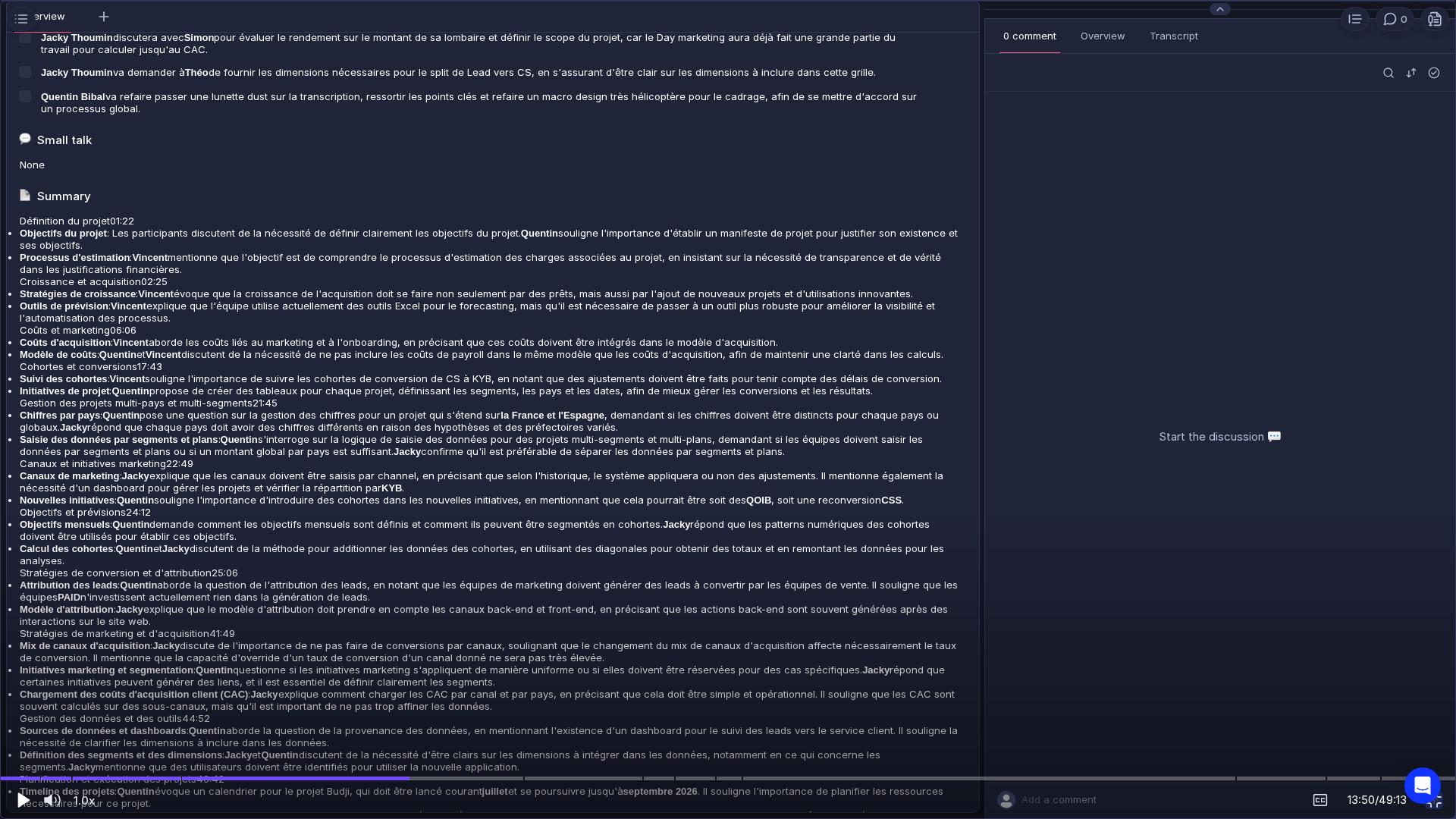 click at bounding box center (22, 800) 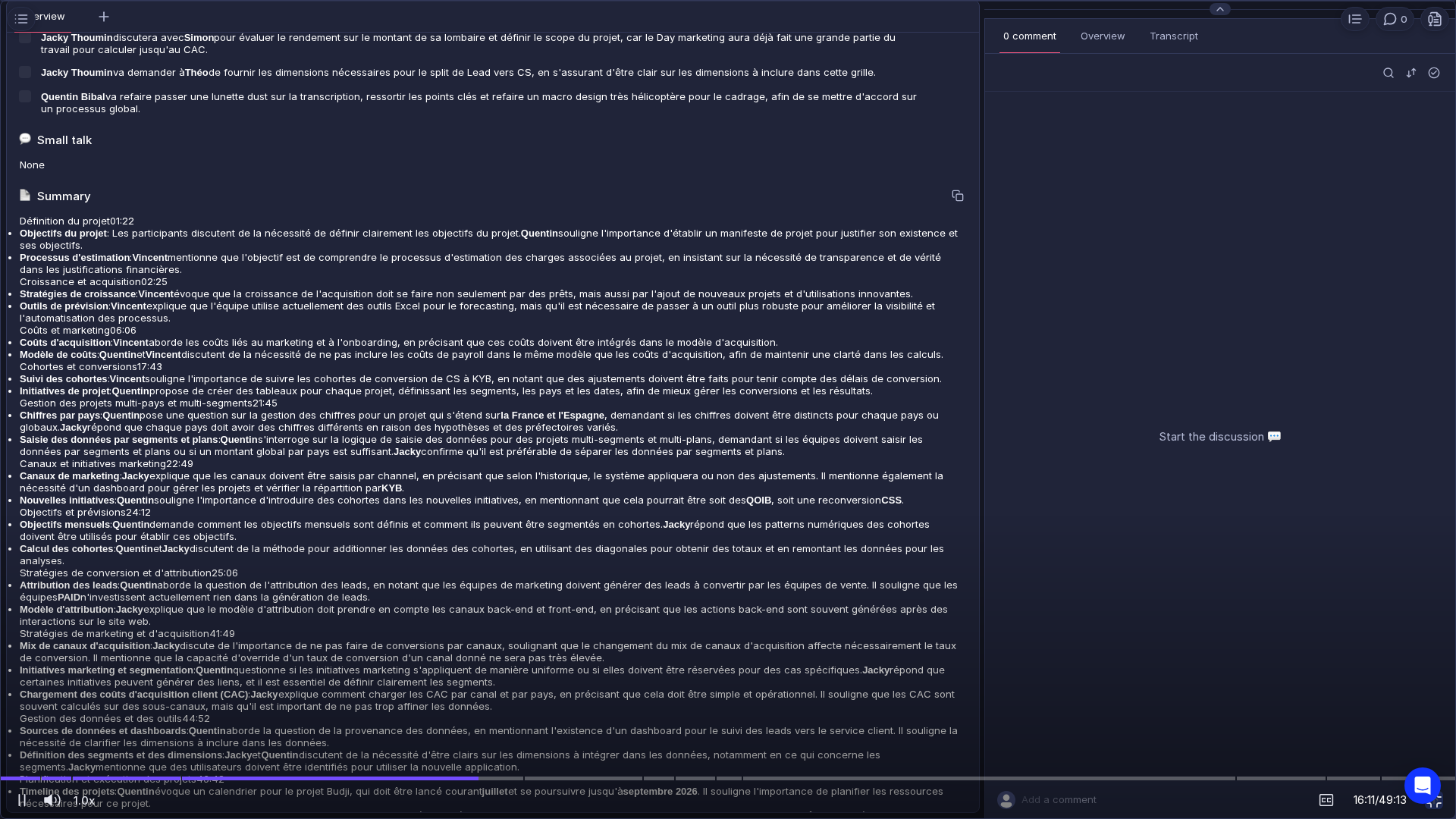 drag, startPoint x: 1429, startPoint y: 795, endPoint x: 825, endPoint y: 389, distance: 727.7719 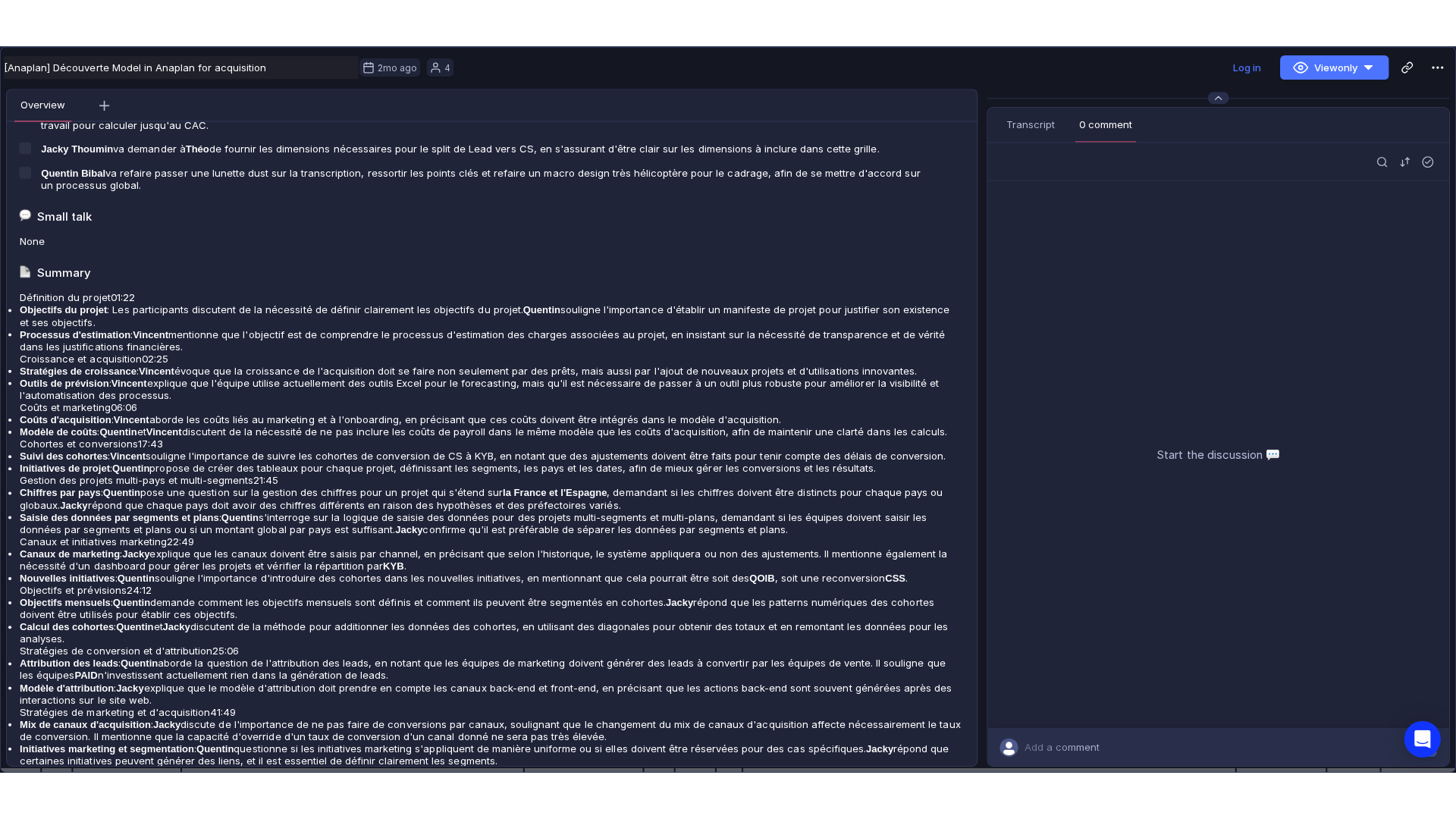 scroll, scrollTop: 403, scrollLeft: 0, axis: vertical 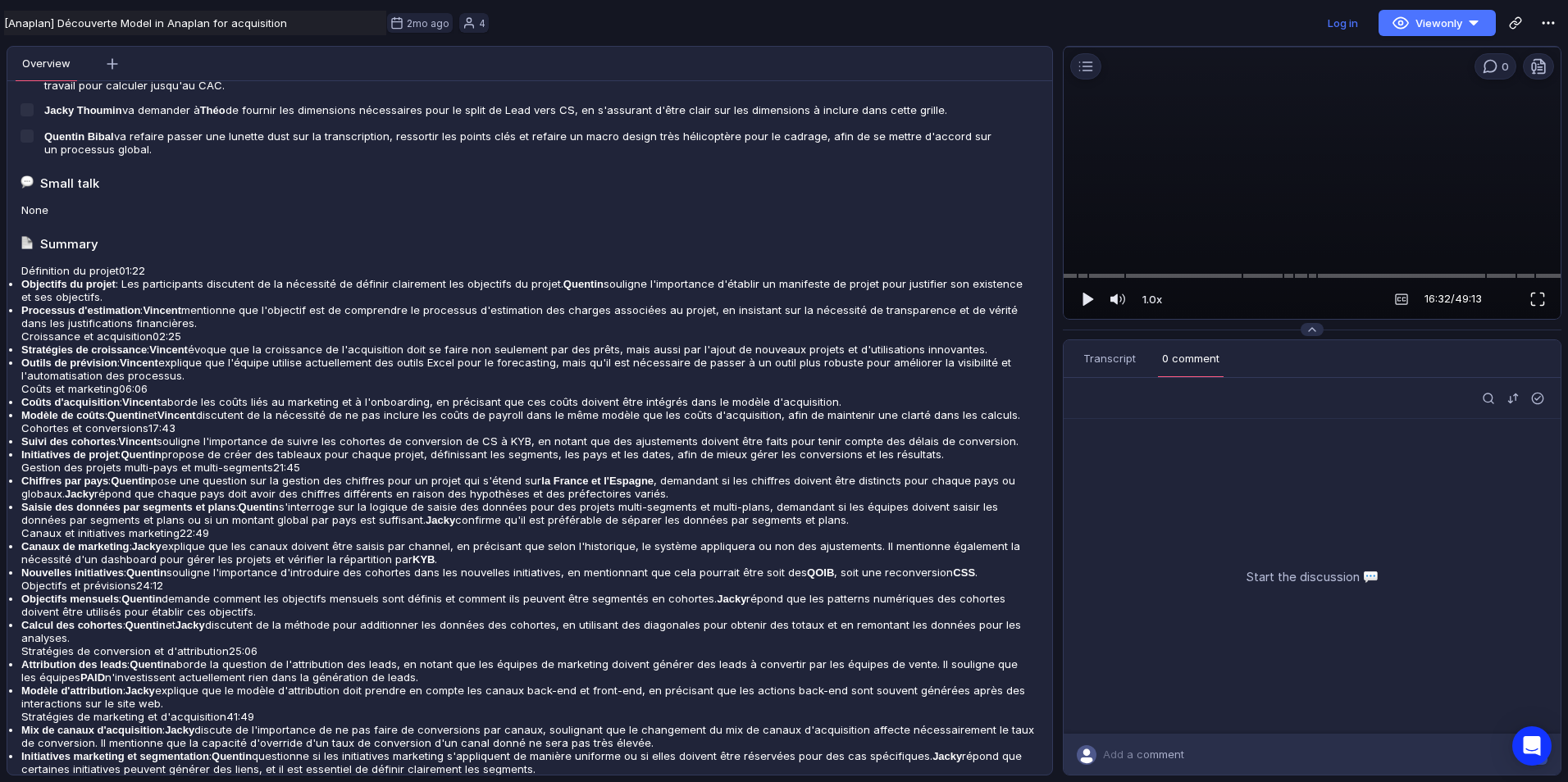 click at bounding box center [1538, 299] 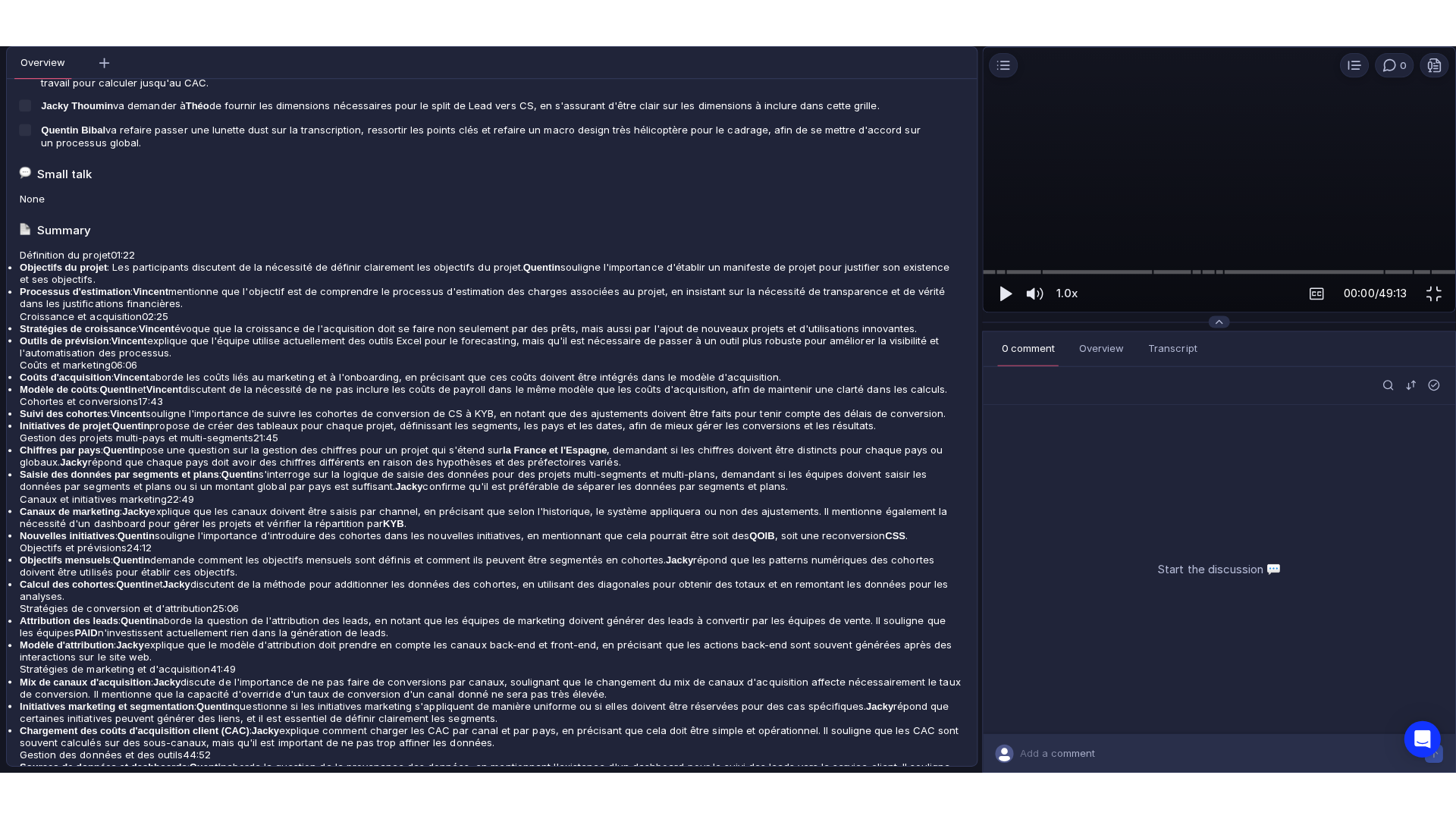 scroll, scrollTop: 391, scrollLeft: 0, axis: vertical 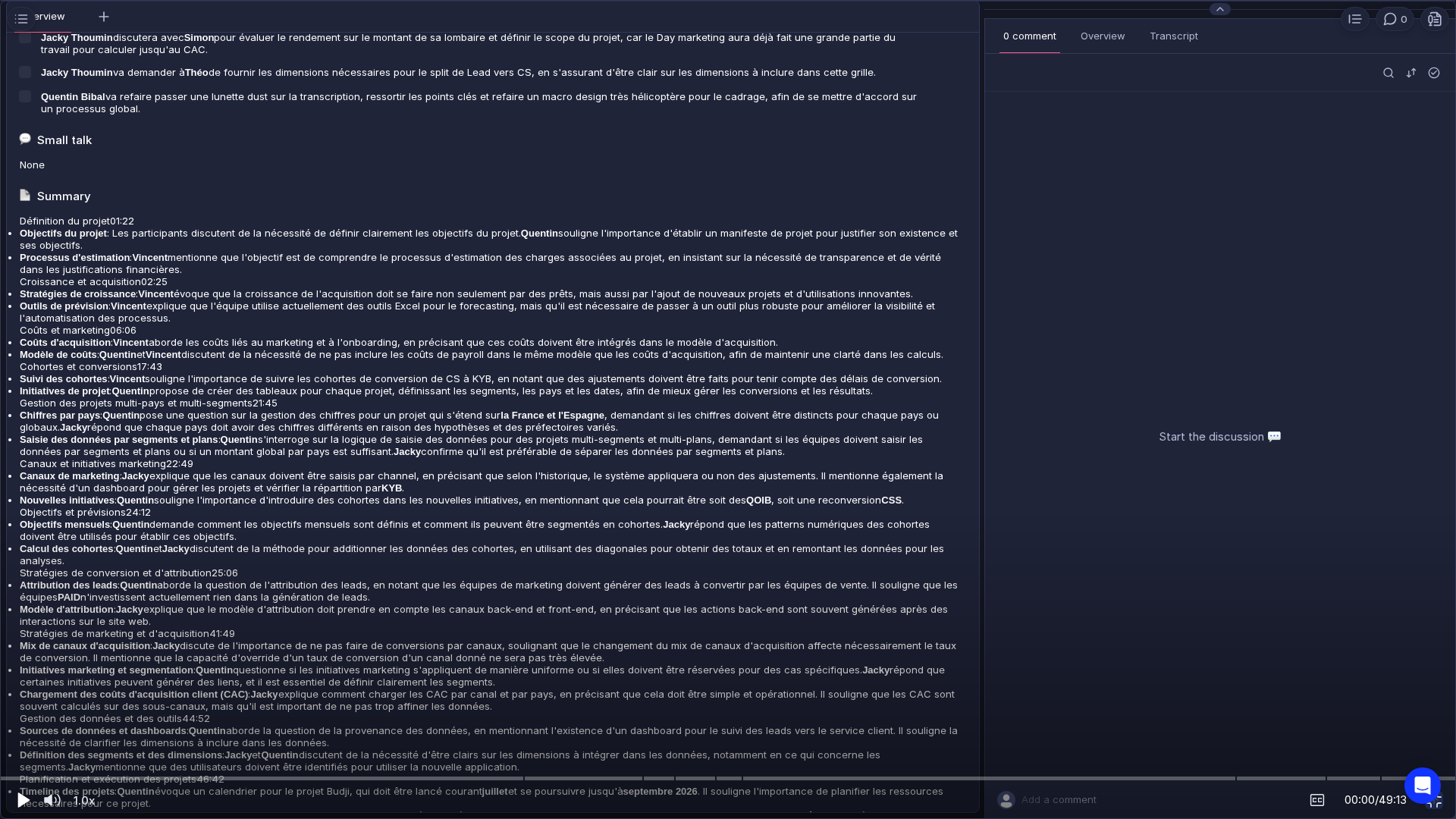 click at bounding box center [22, 800] 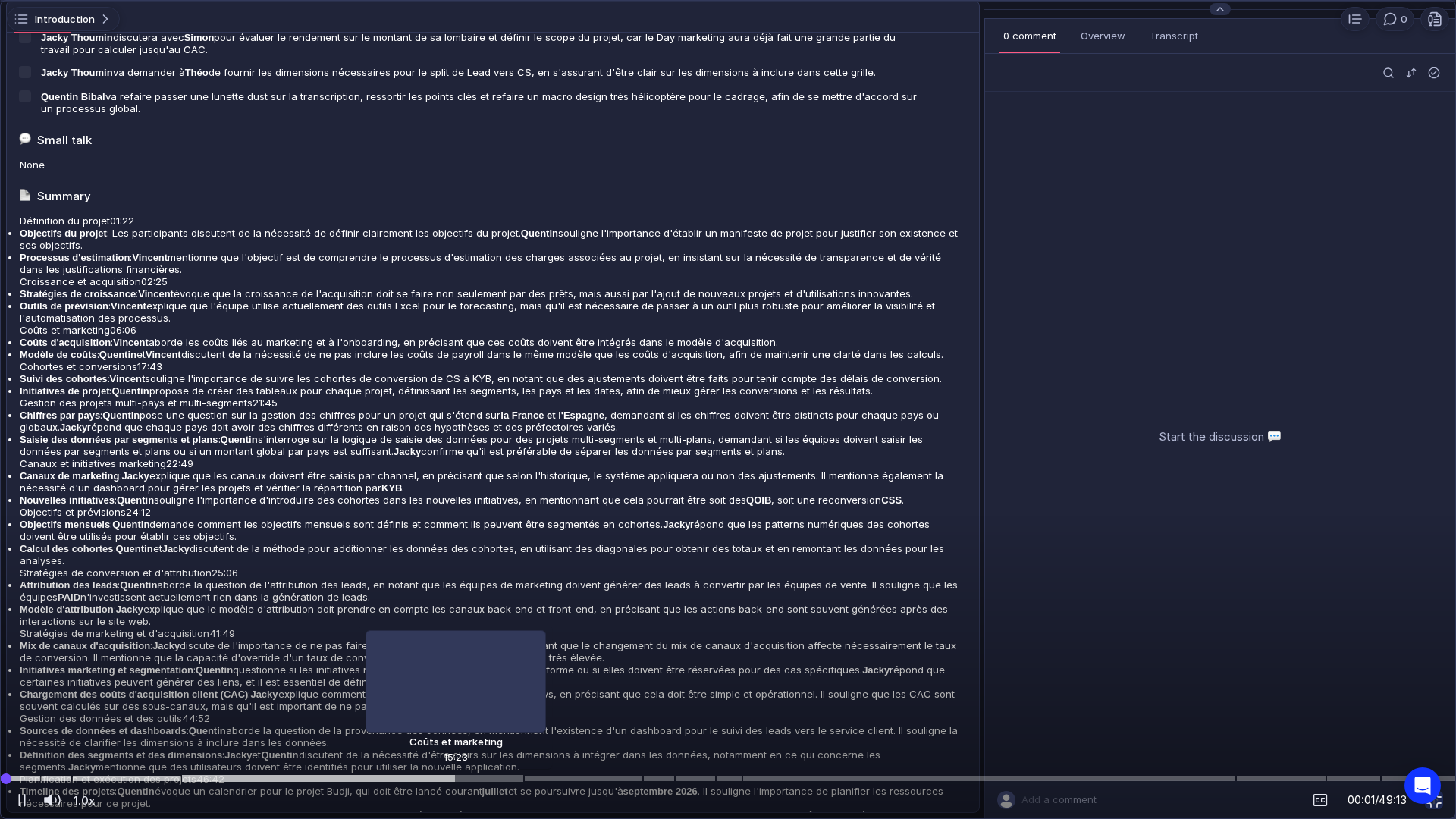 click at bounding box center [728, 778] 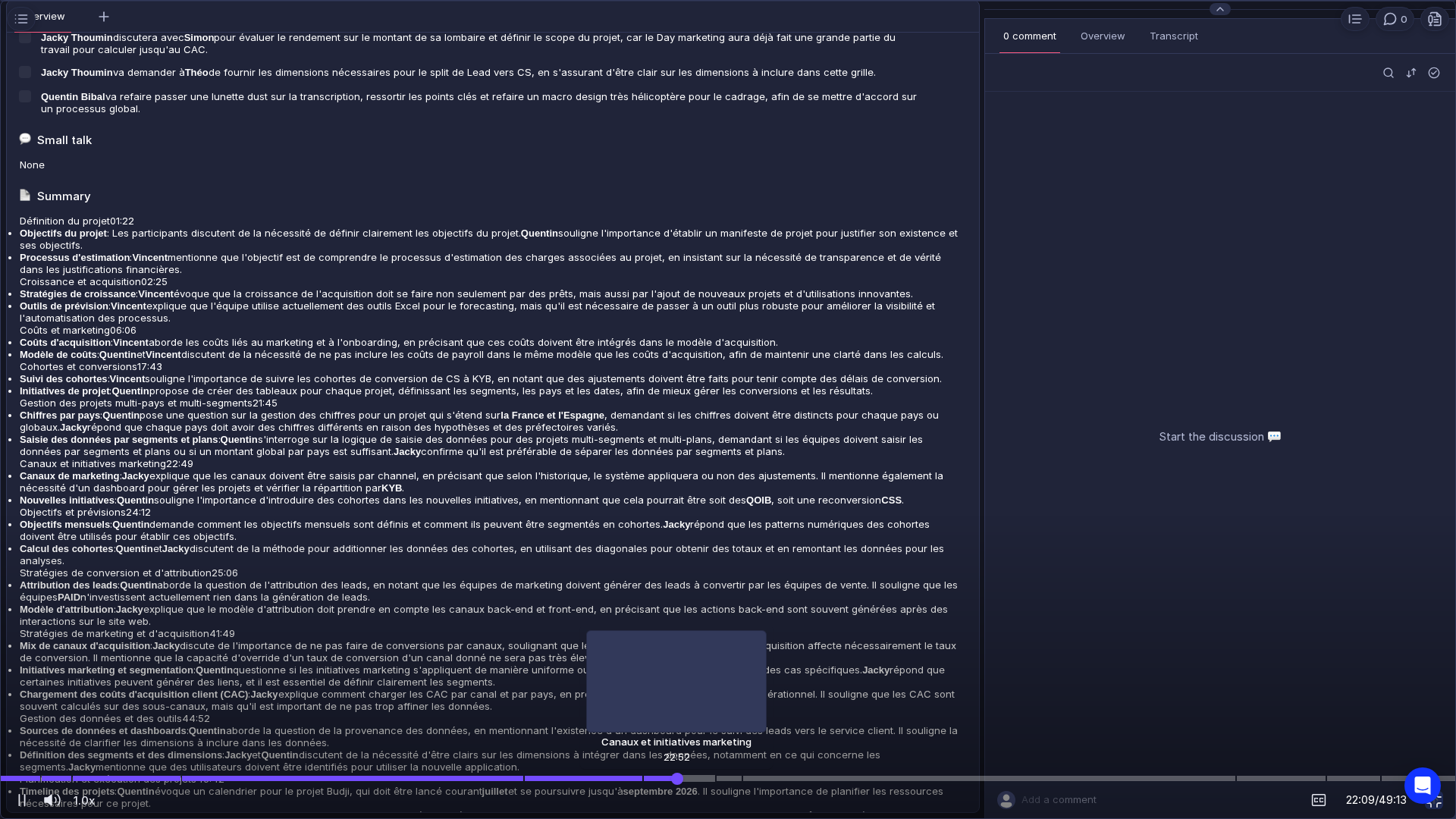 click at bounding box center [728, 778] 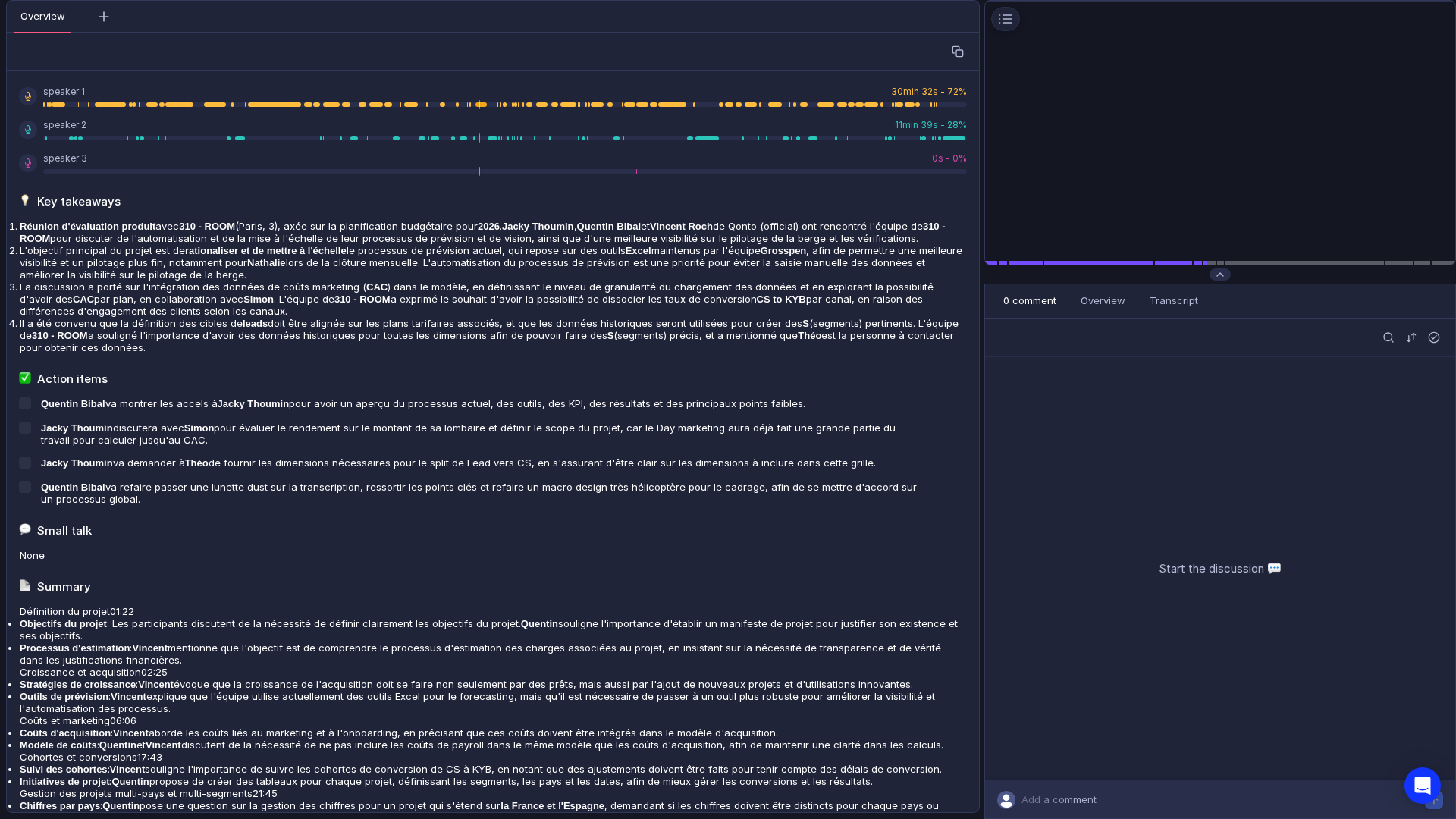 scroll, scrollTop: 0, scrollLeft: 0, axis: both 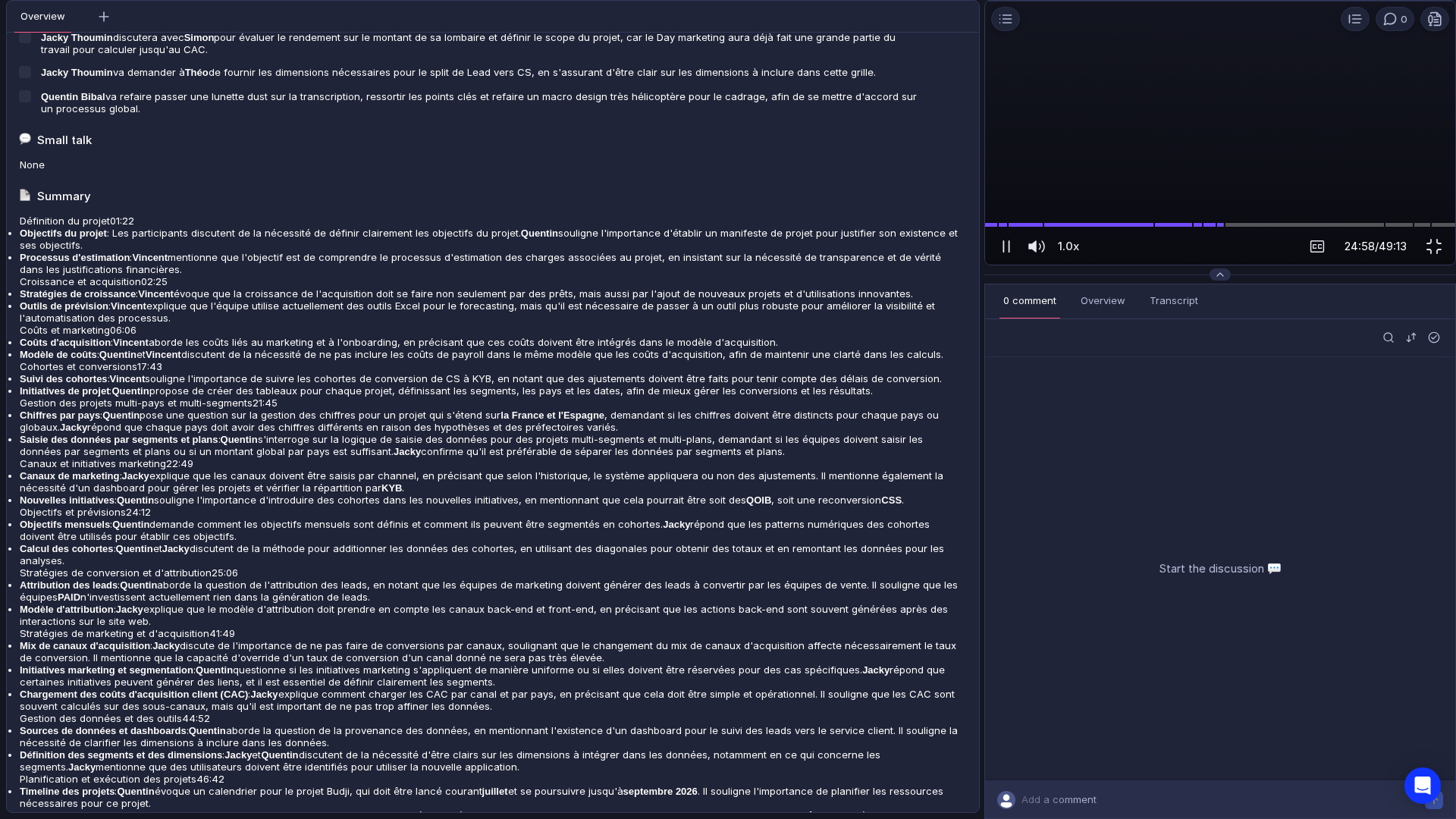 click at bounding box center (1712, 410) 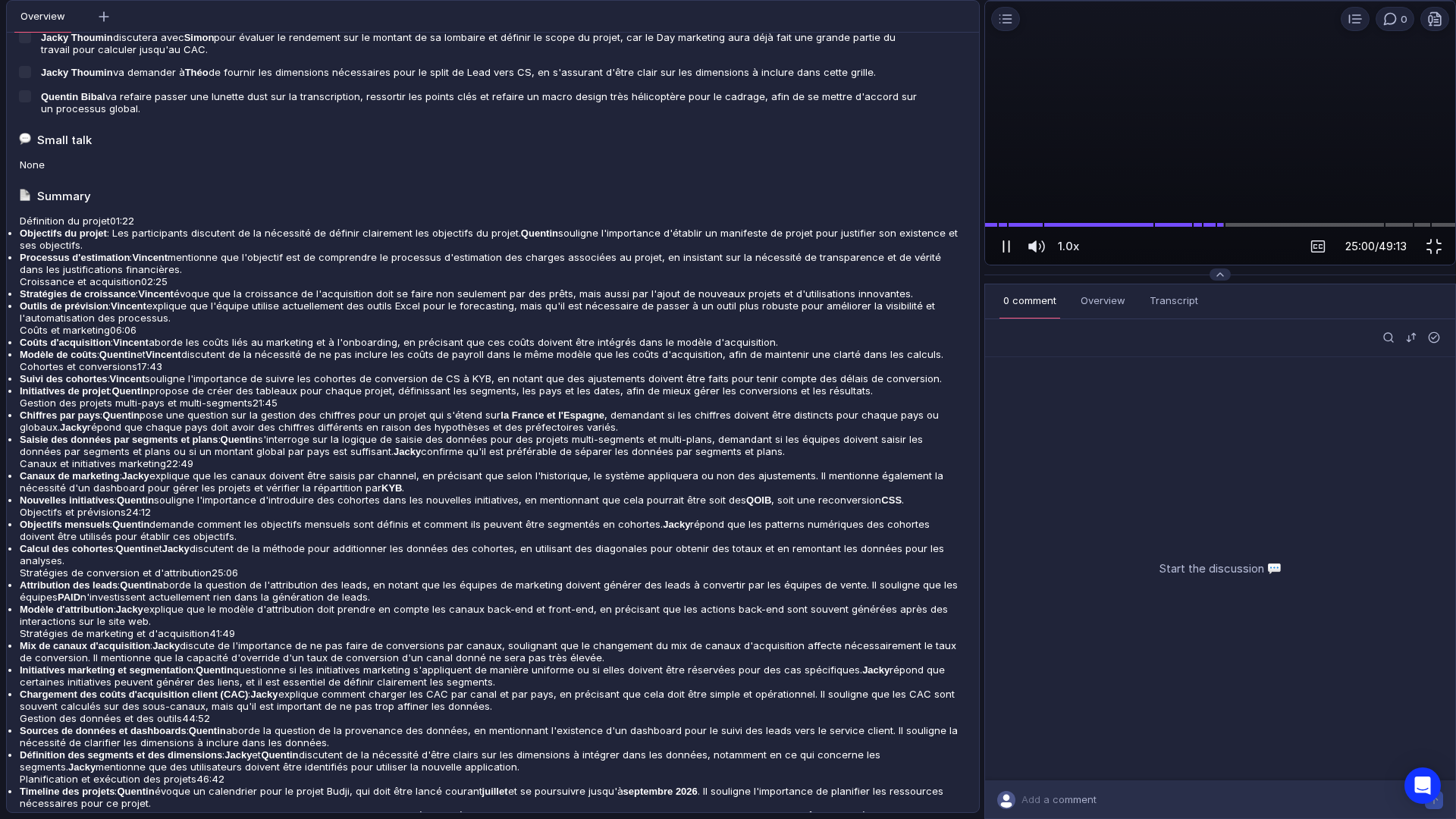 click at bounding box center (1006, 246) 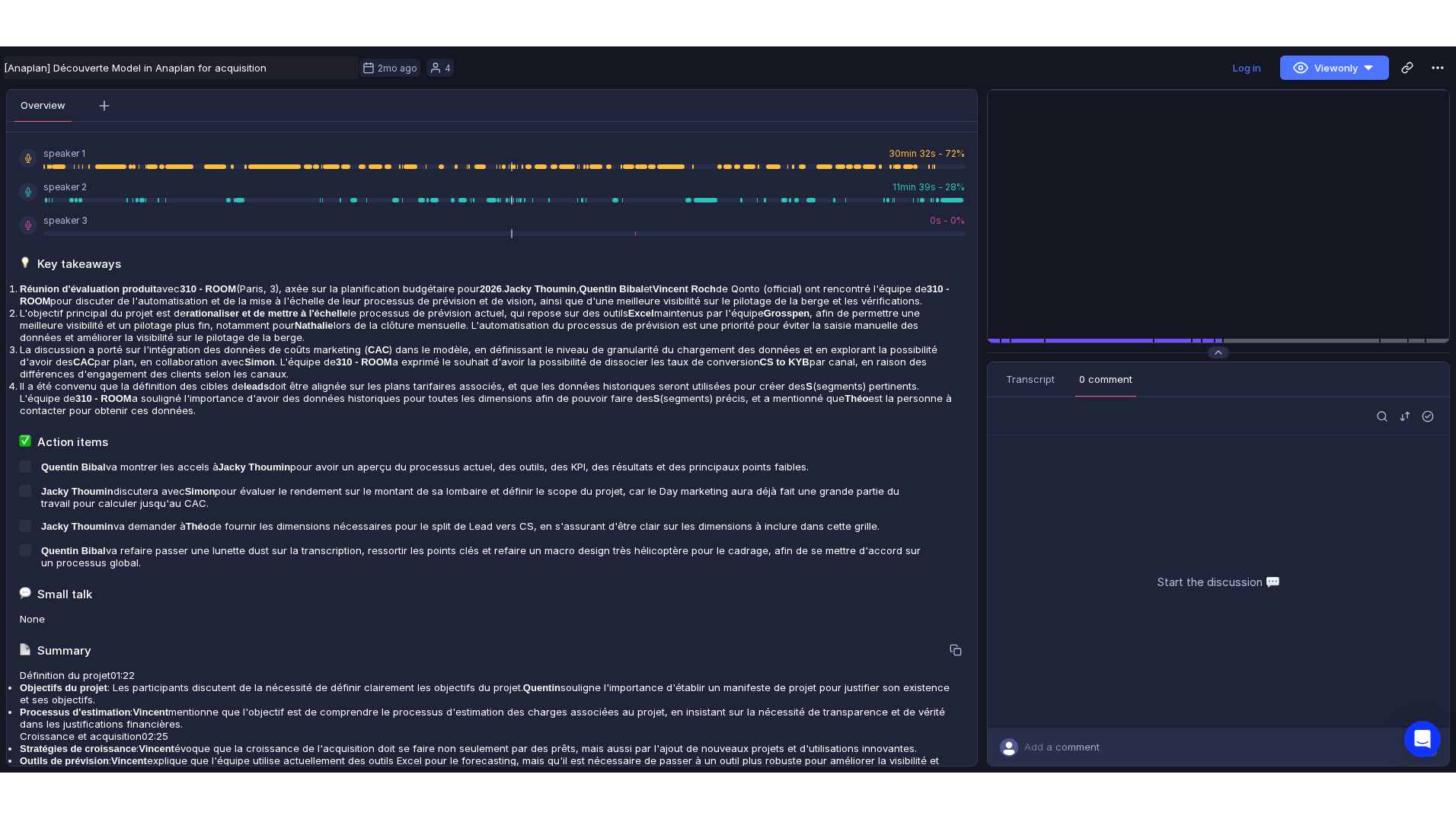 scroll, scrollTop: 0, scrollLeft: 0, axis: both 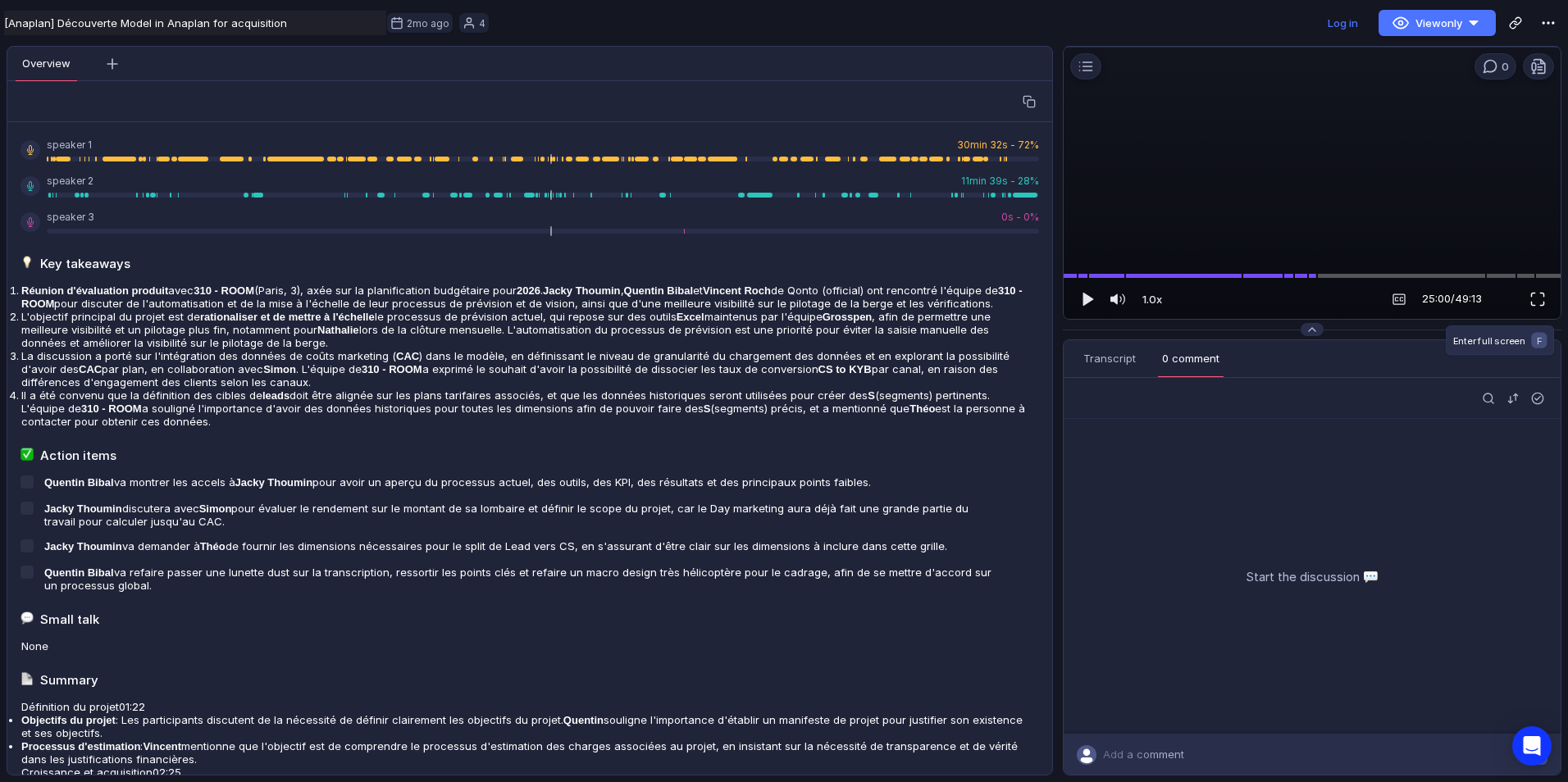 click at bounding box center [1538, 299] 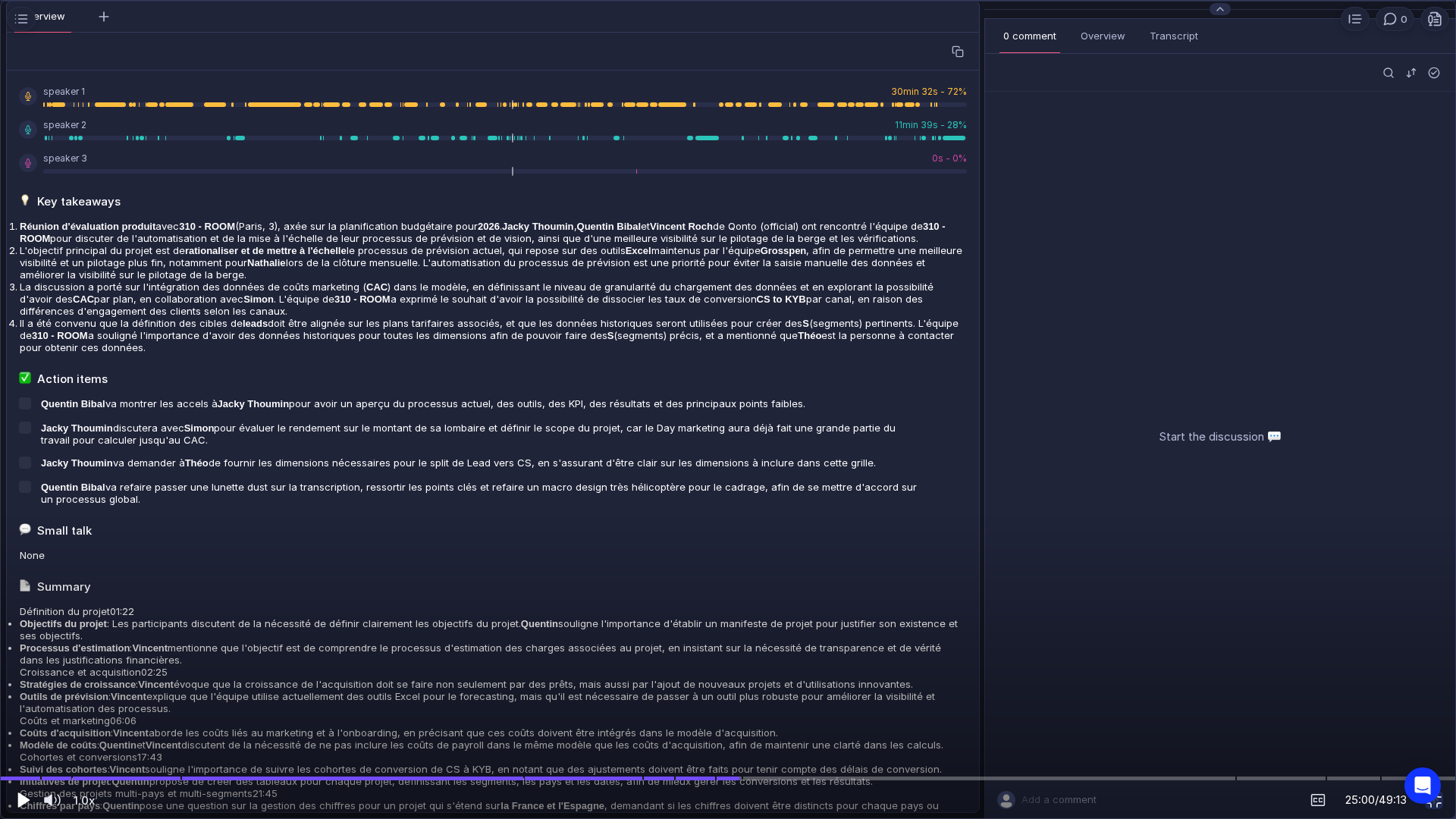 drag, startPoint x: 15, startPoint y: 797, endPoint x: 30, endPoint y: 787, distance: 18.027756 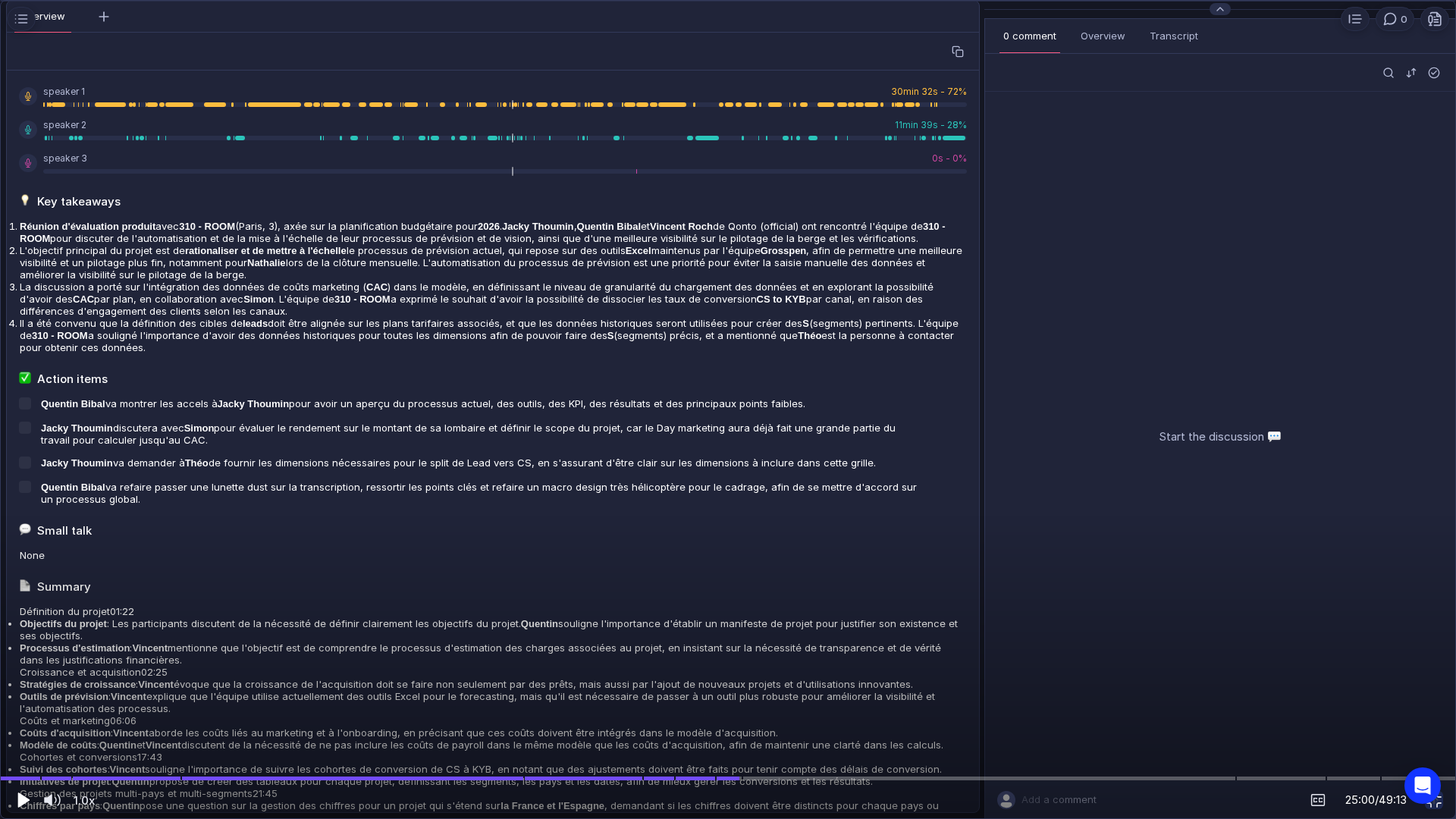 click at bounding box center (22, 800) 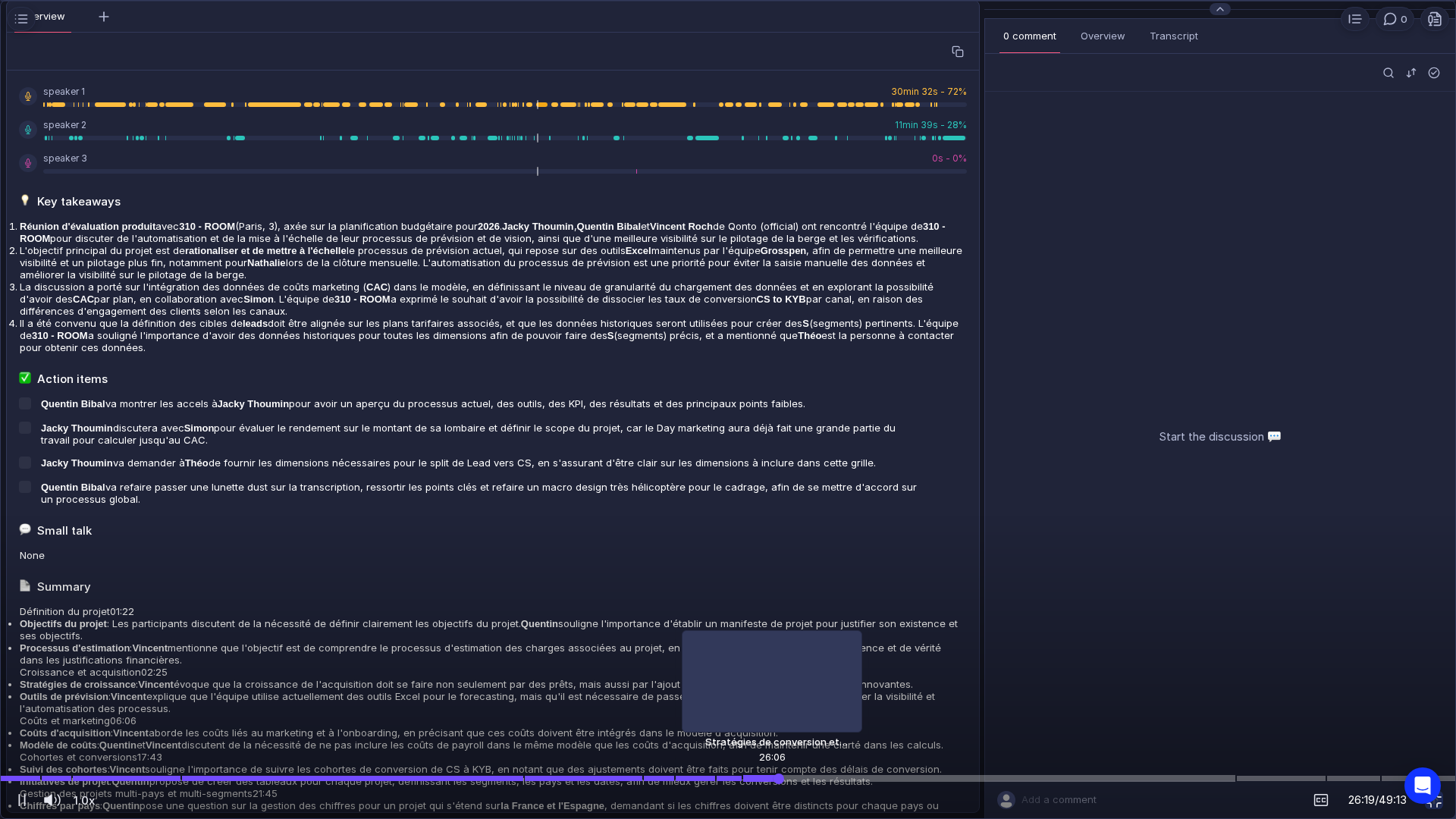 click at bounding box center [728, 778] 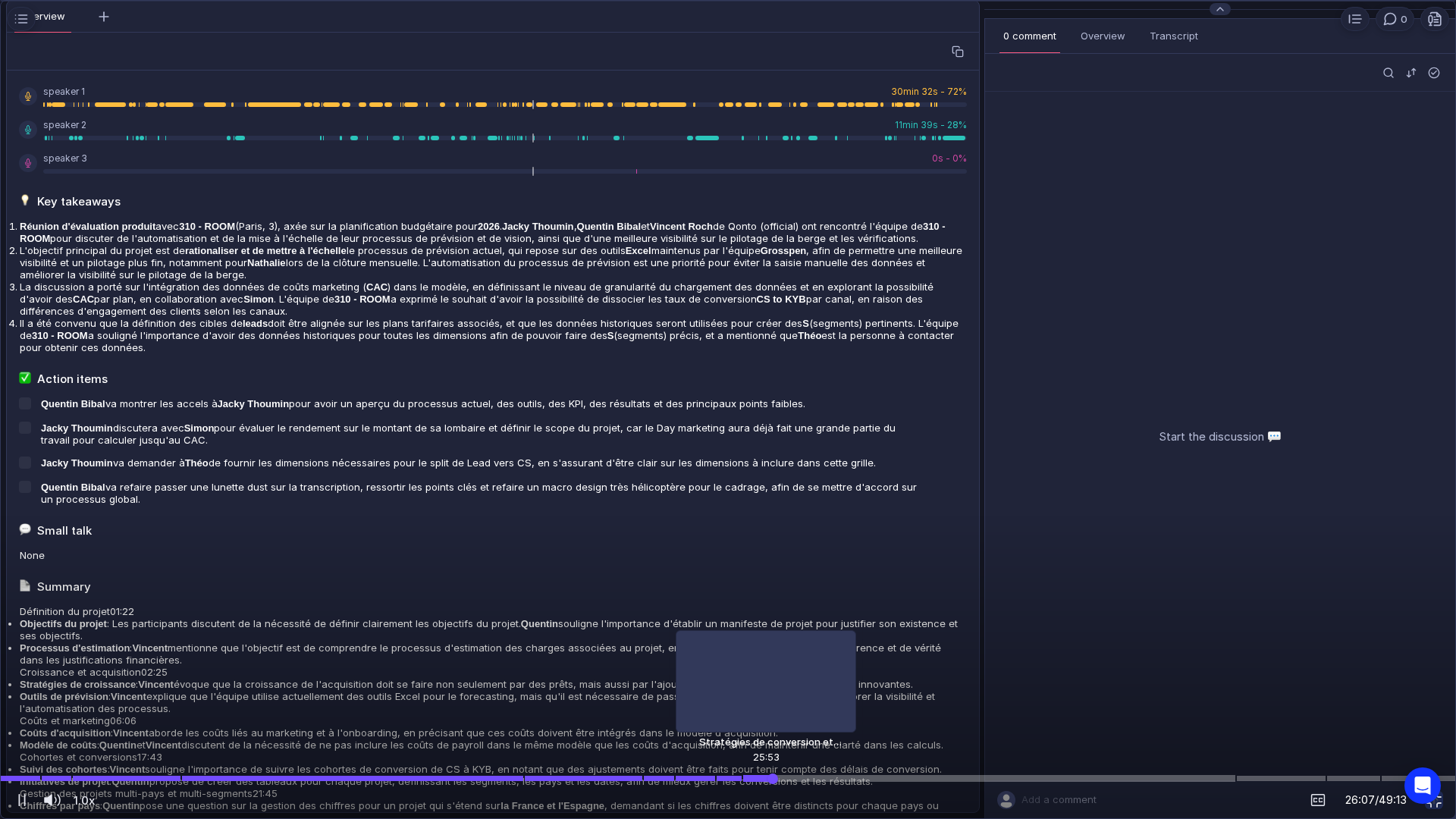 click at bounding box center (728, 778) 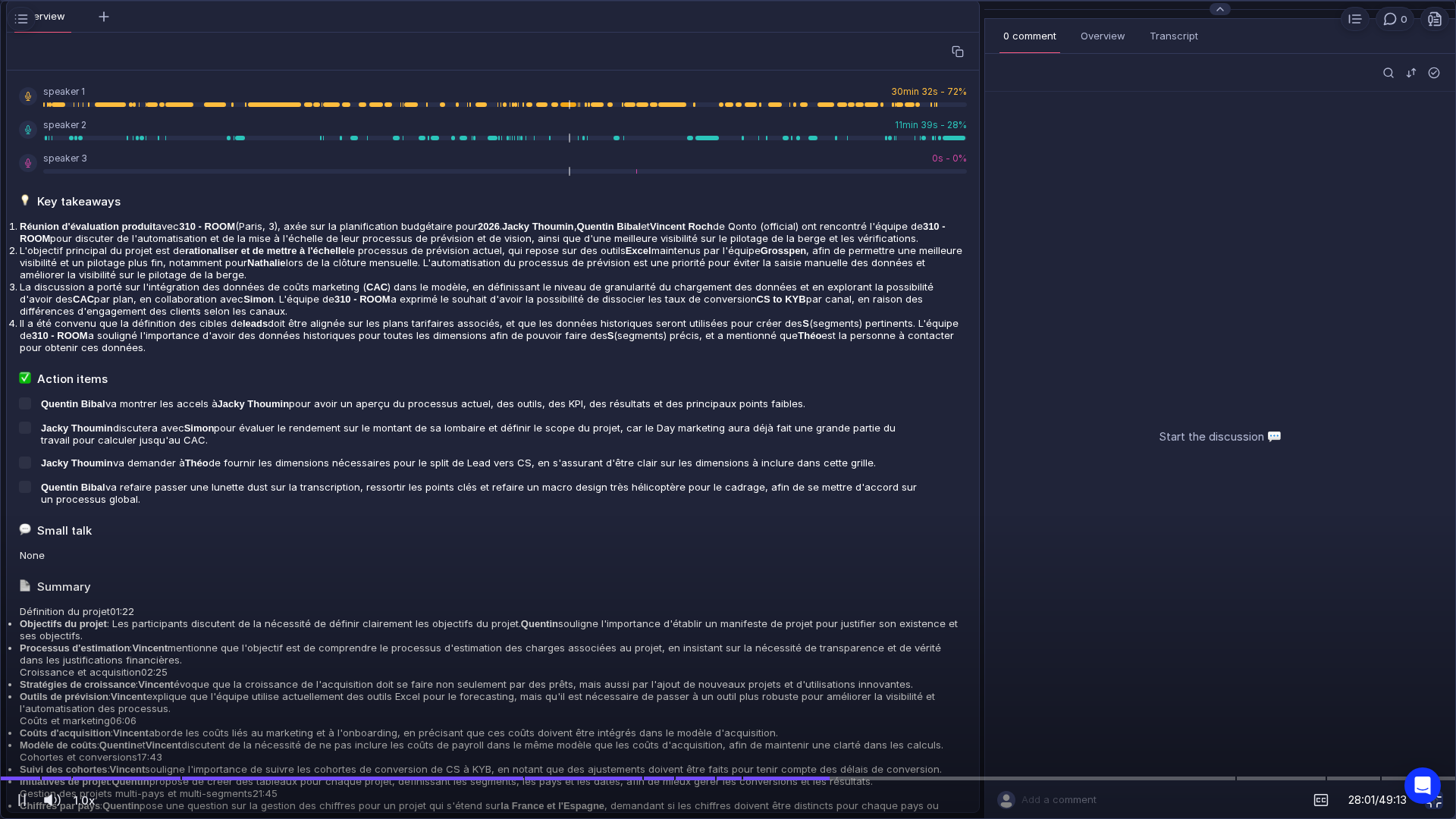 click at bounding box center [728, 410] 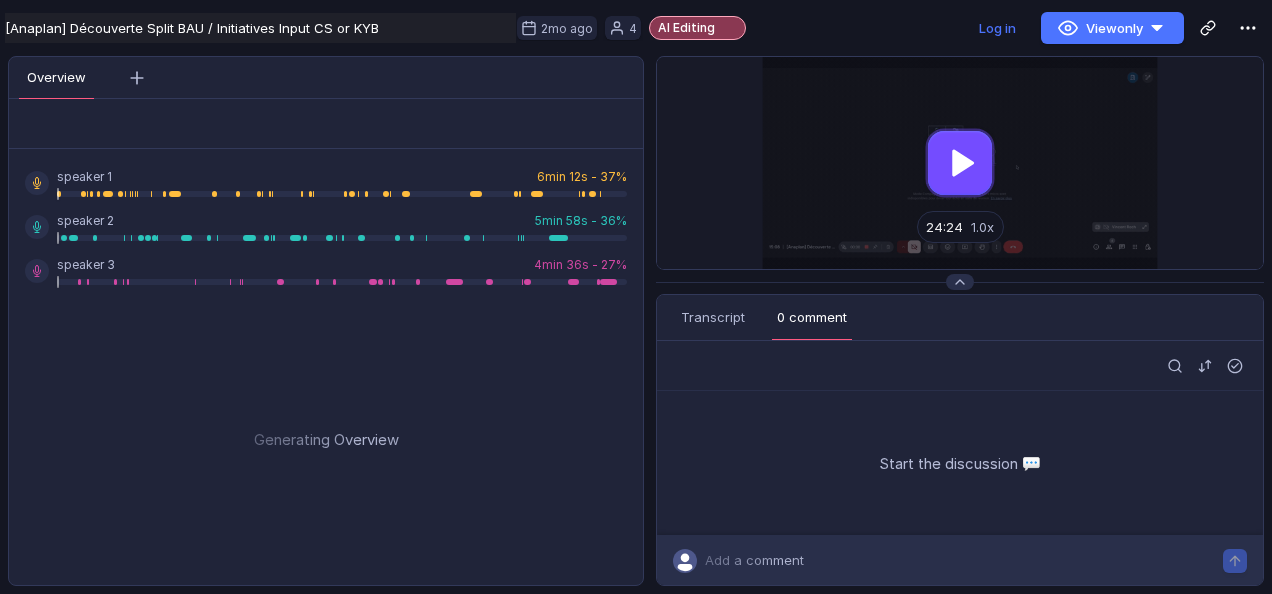 scroll, scrollTop: 0, scrollLeft: 0, axis: both 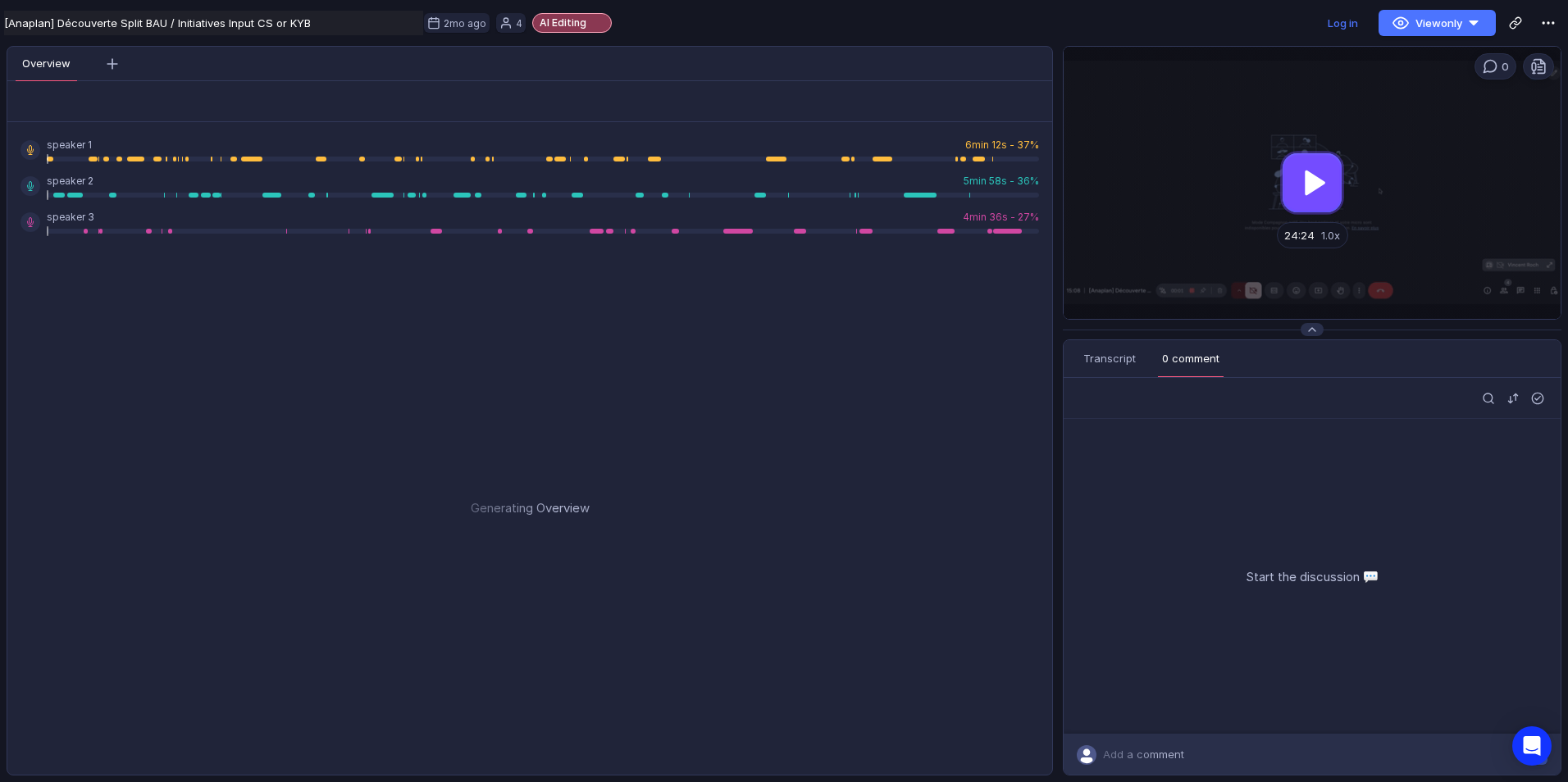 click at bounding box center [1312, 183] 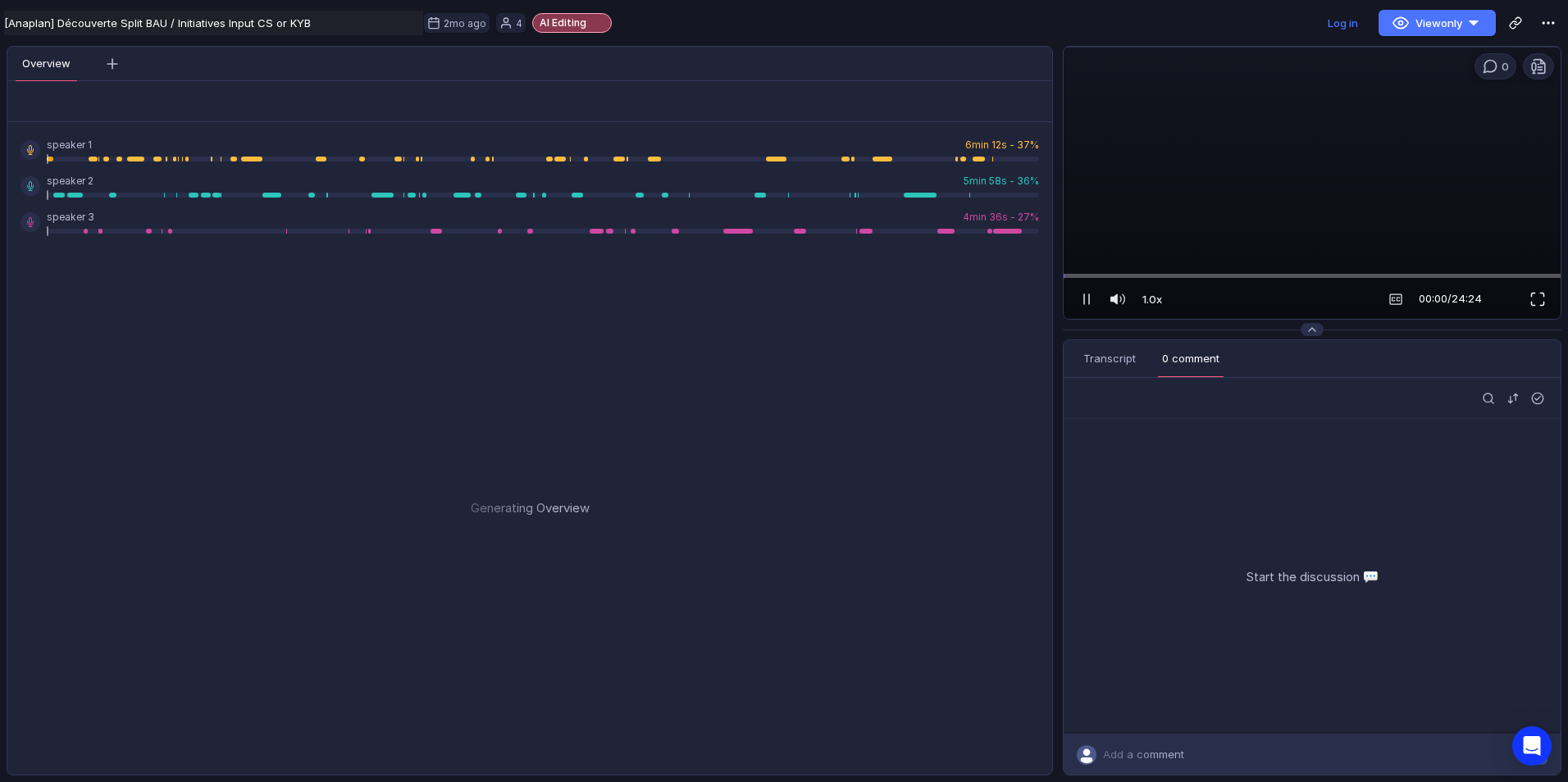 click at bounding box center (1538, 299) 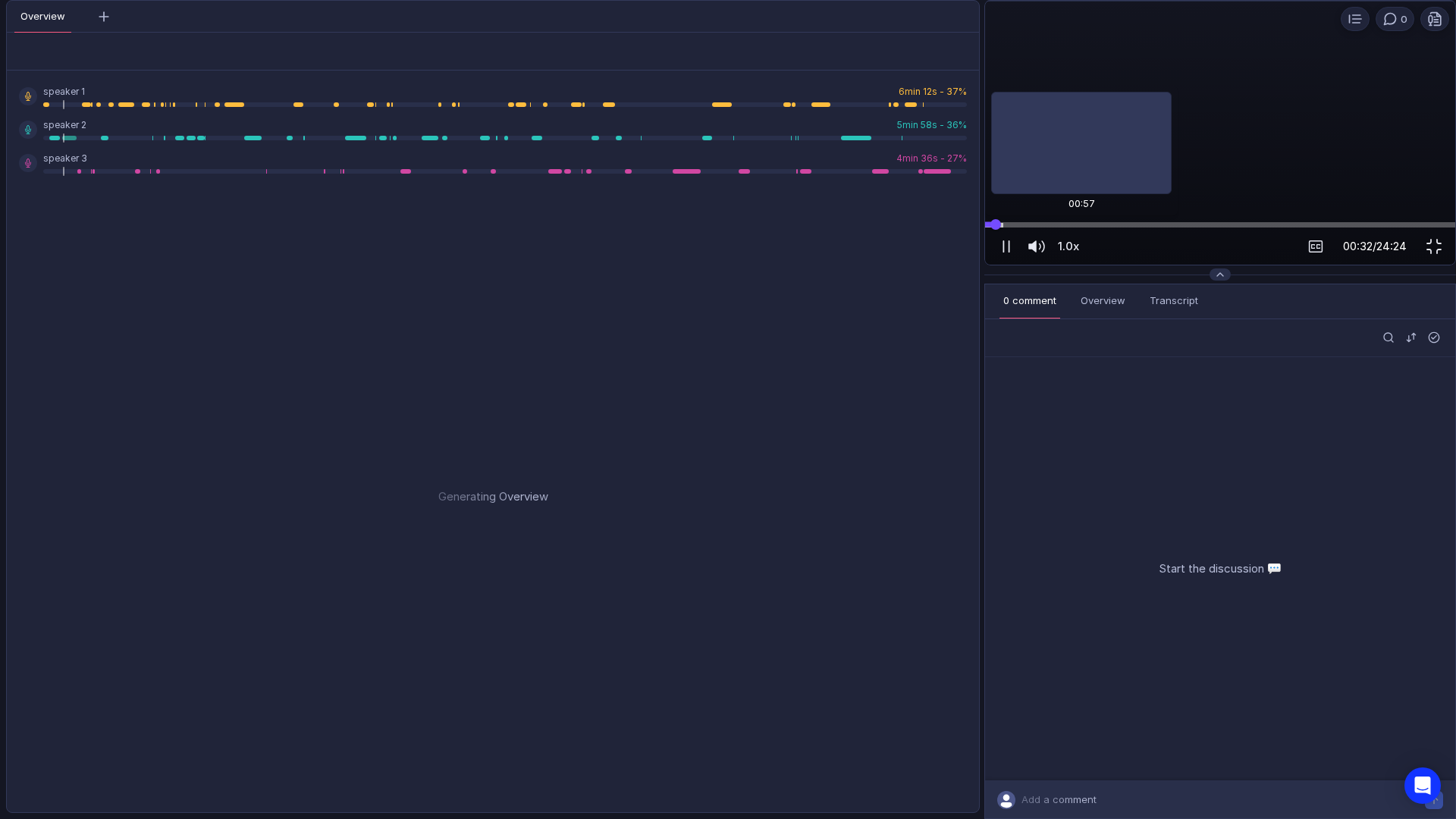 click at bounding box center [1220, 224] 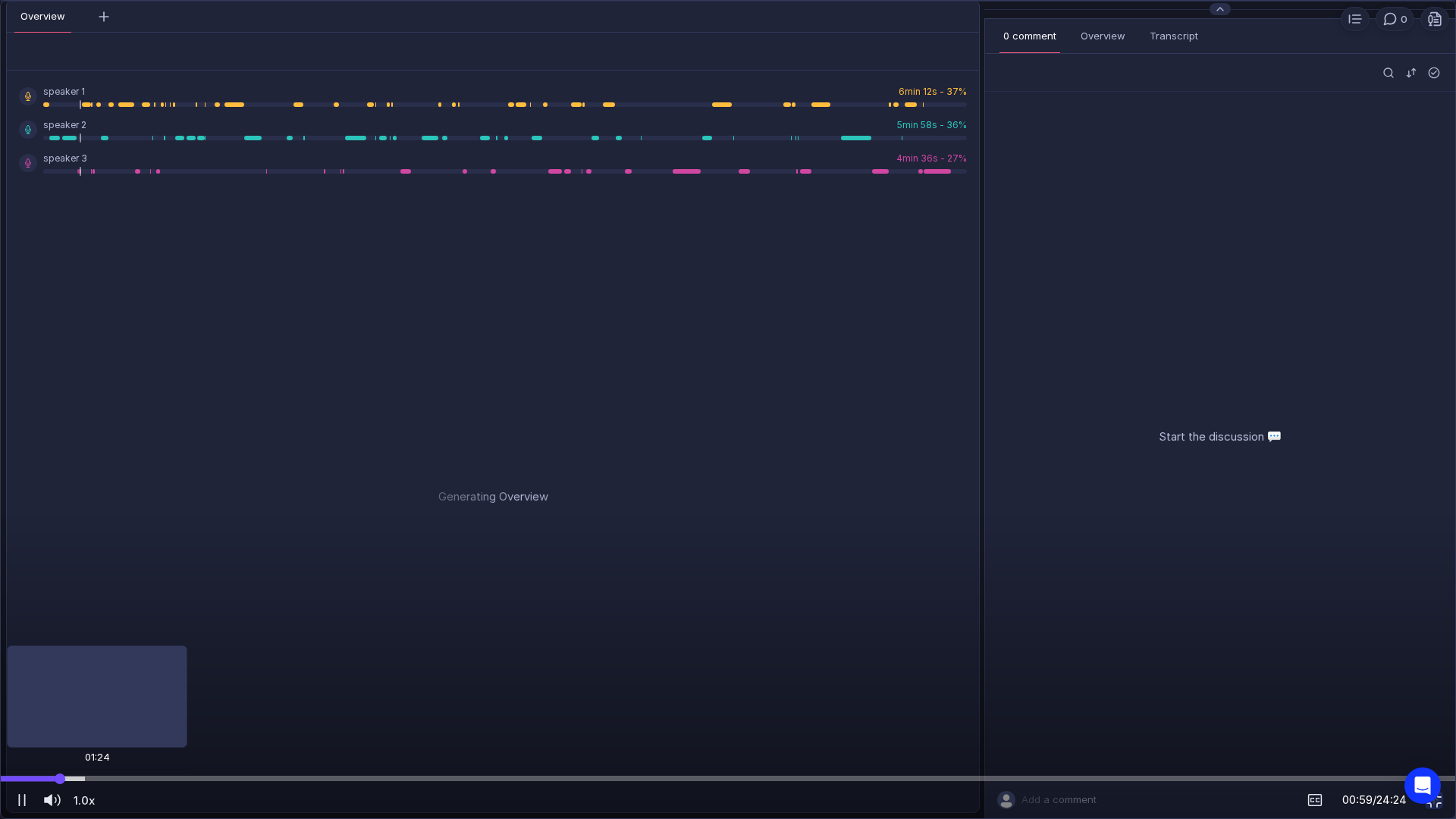 click at bounding box center (728, 778) 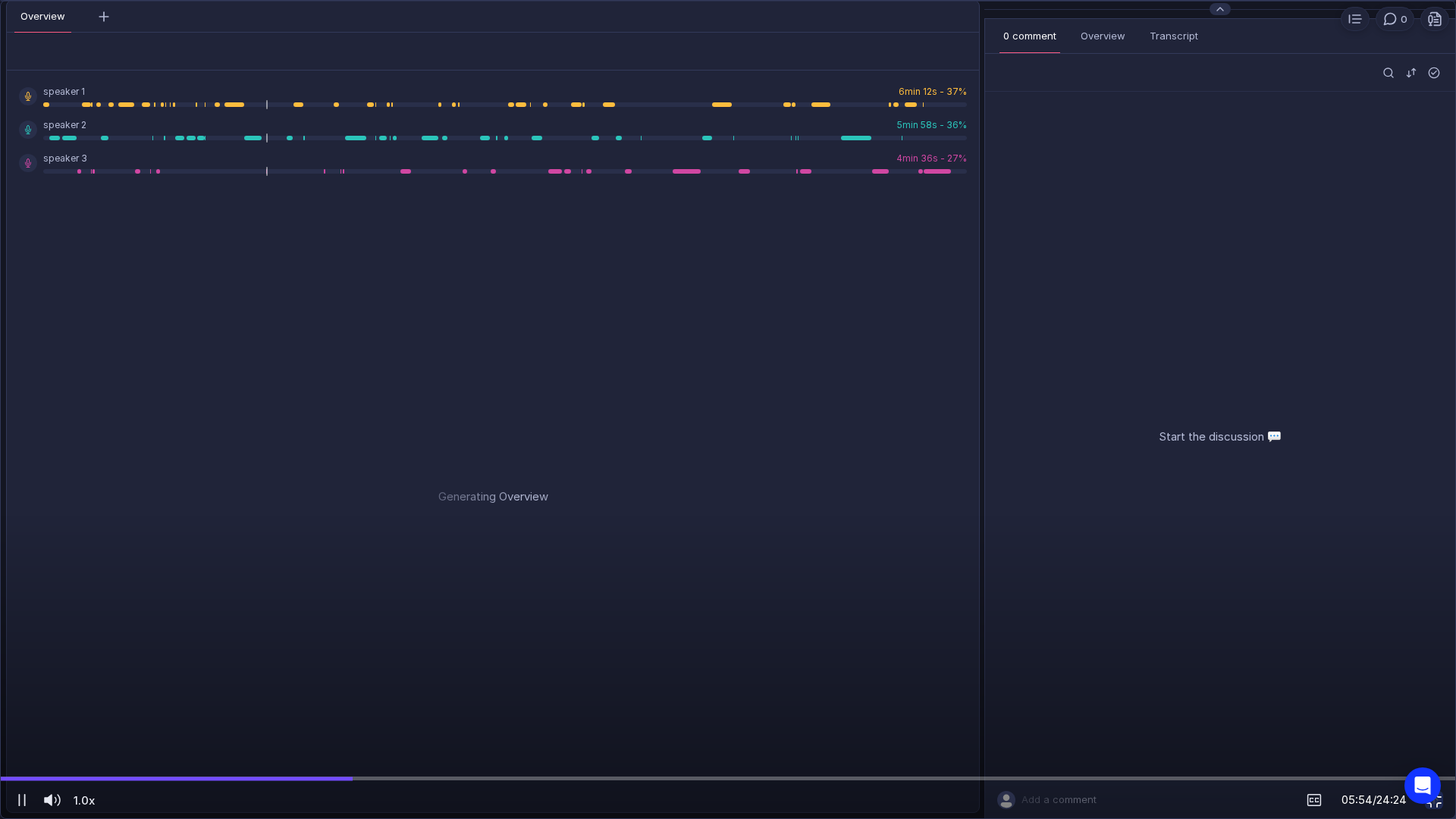 click at bounding box center [1434, 800] 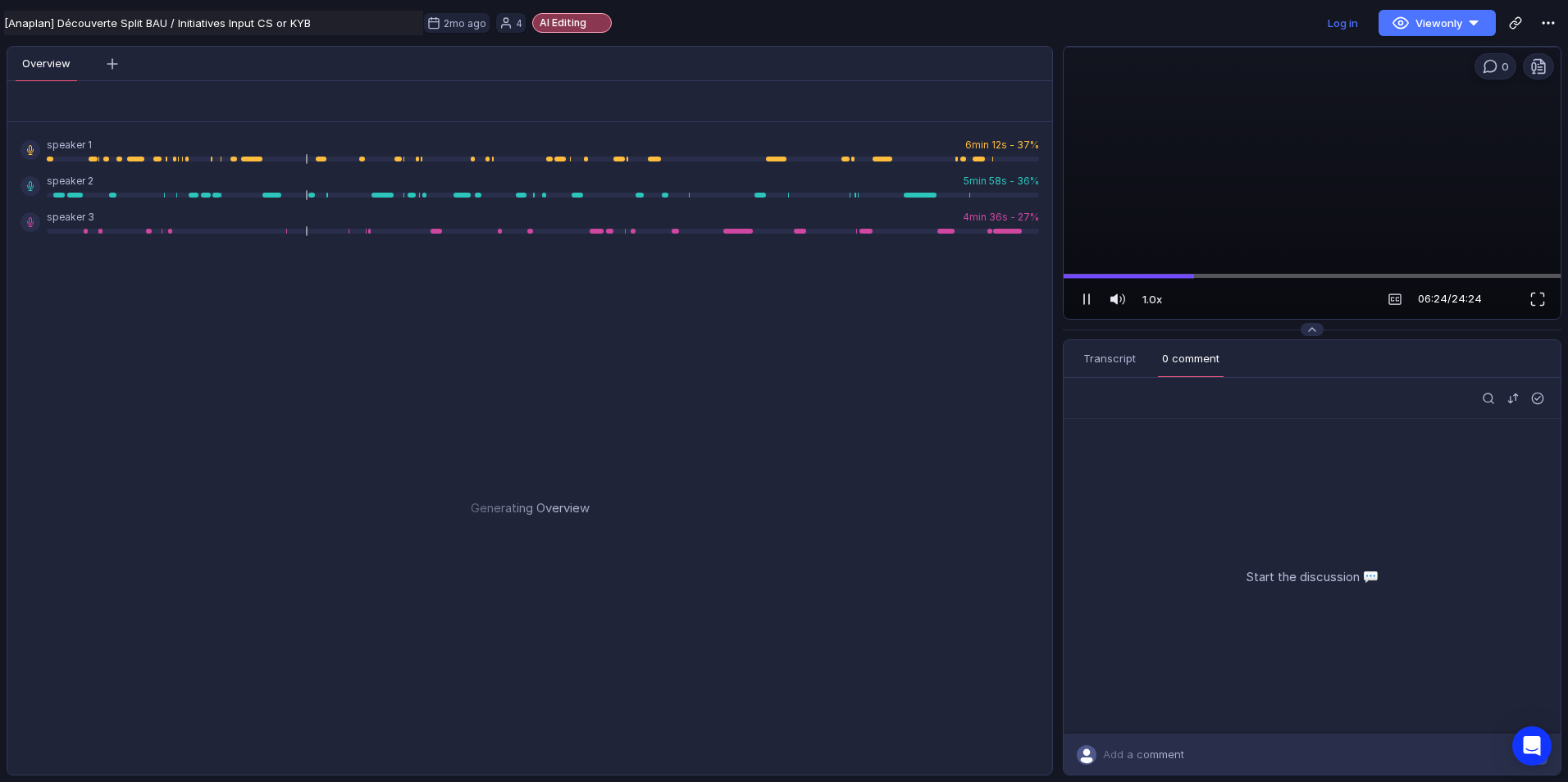 click at bounding box center (1084, 299) 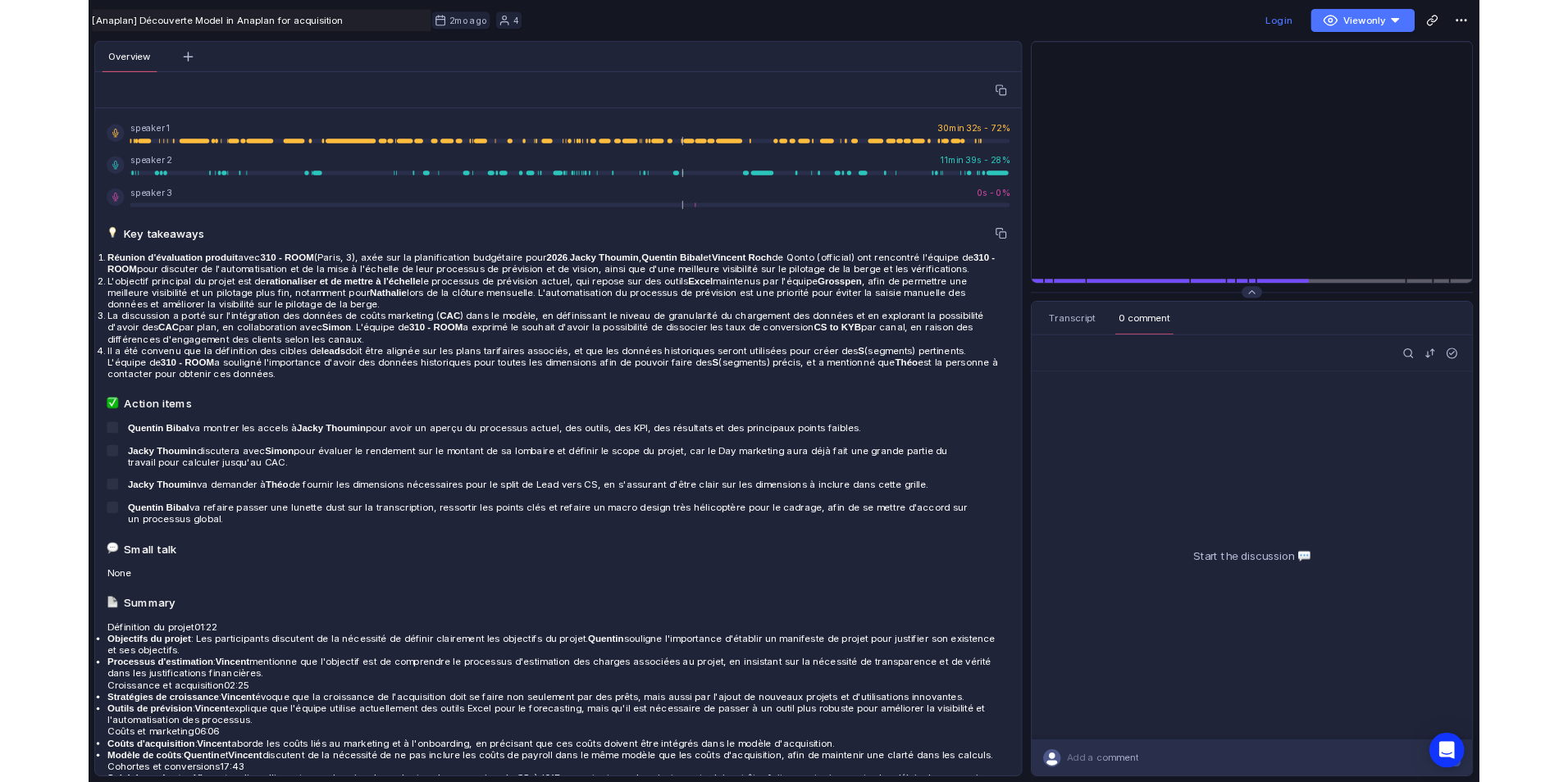 scroll, scrollTop: 0, scrollLeft: 0, axis: both 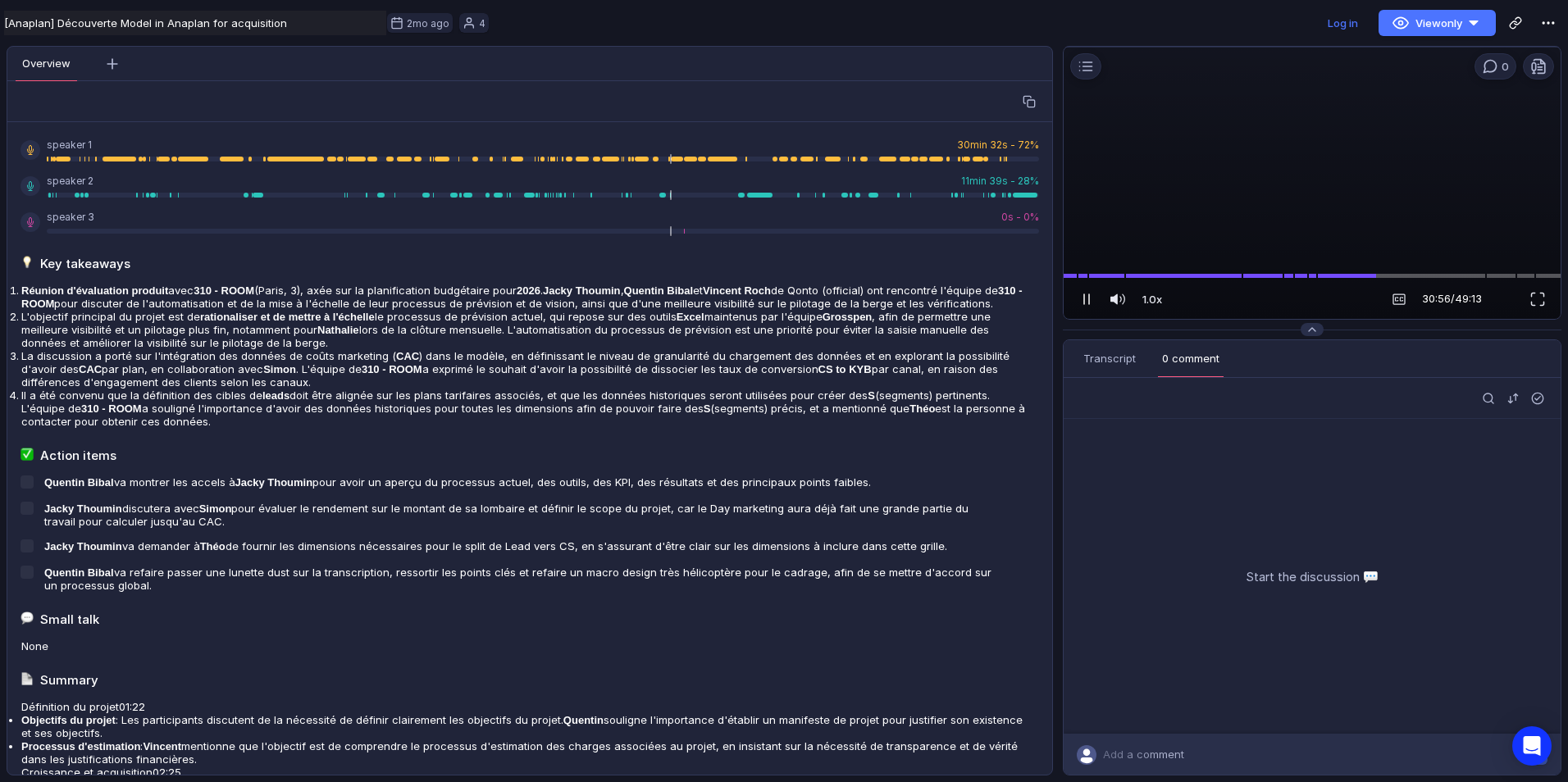 click at bounding box center [1087, 299] 